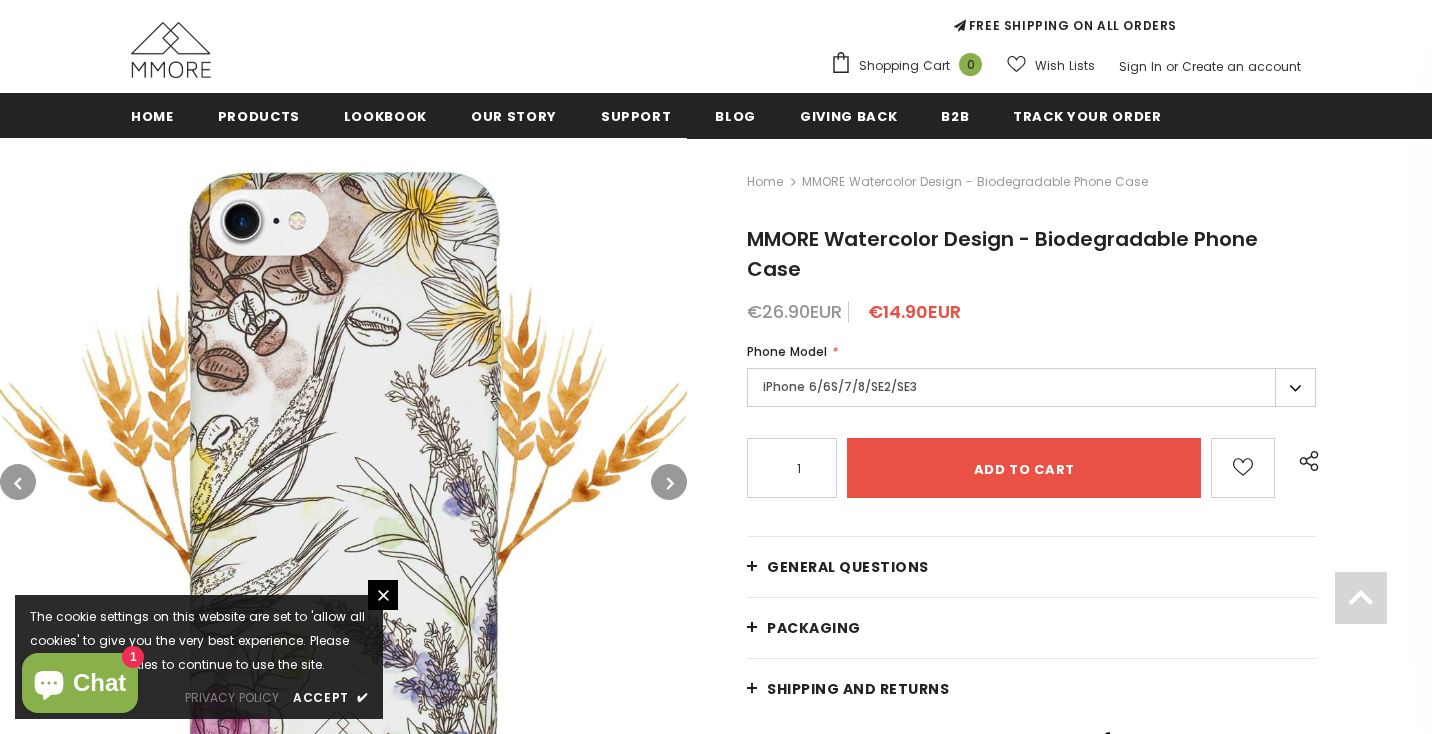 scroll, scrollTop: 236, scrollLeft: 0, axis: vertical 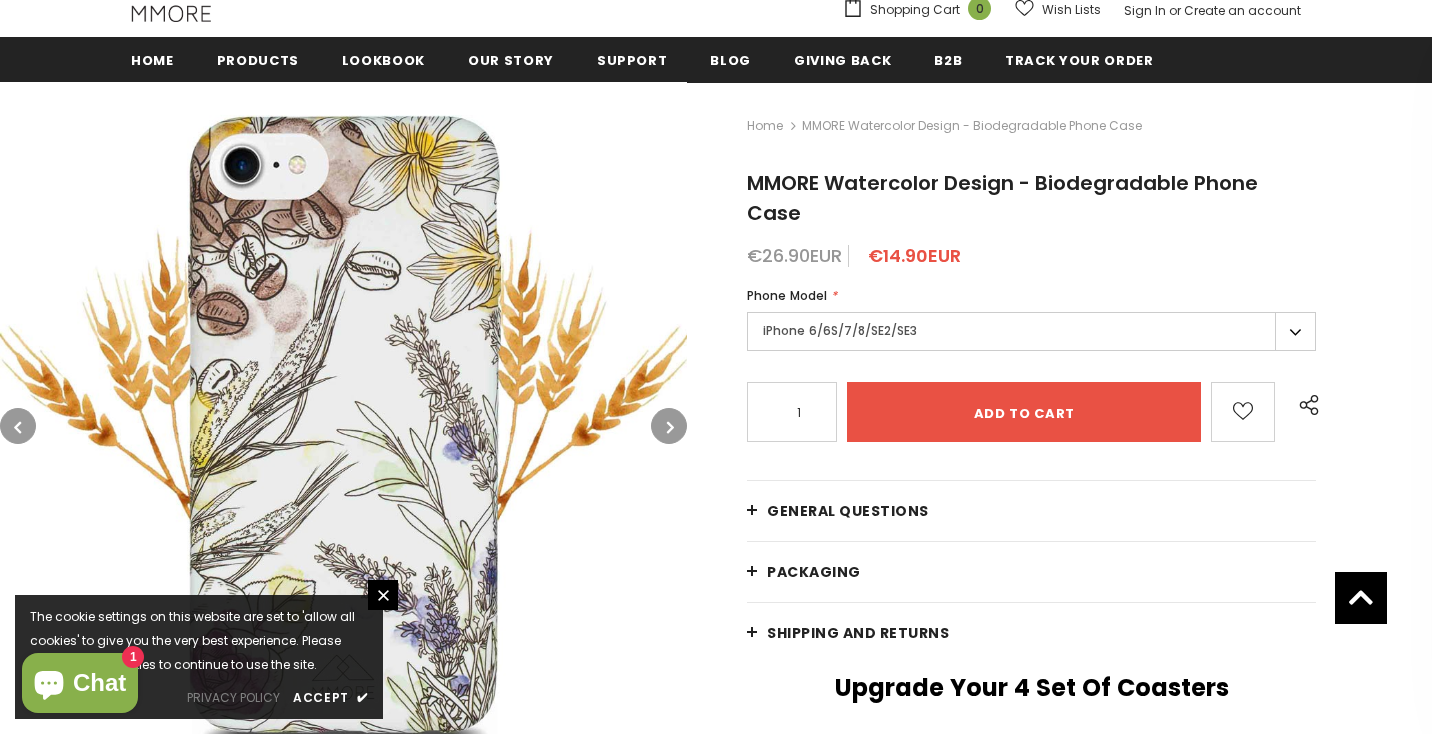 click on "iPhone 6/6S/7/8/SE2/SE3" at bounding box center [1031, 331] 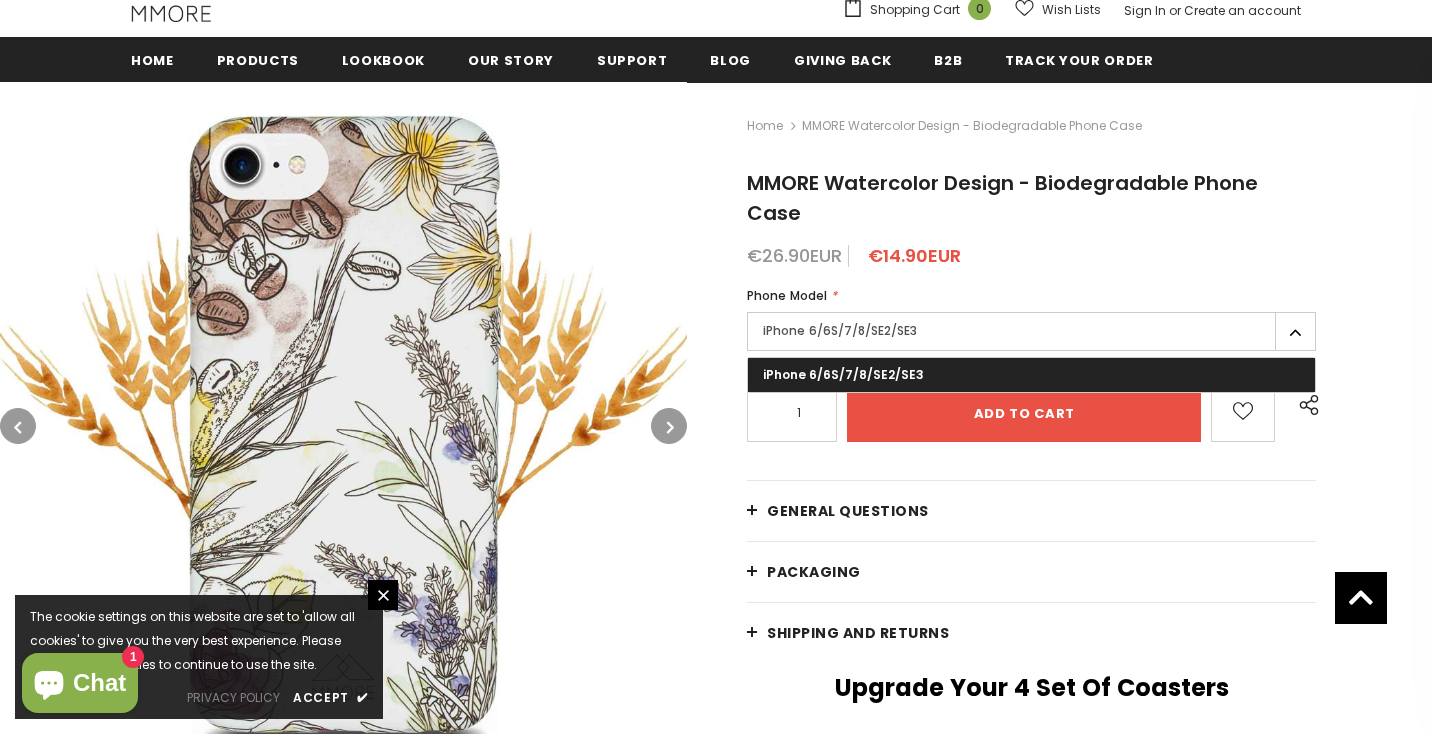 click on "iPhone 6/6S/7/8/SE2/SE3" at bounding box center (1031, 331) 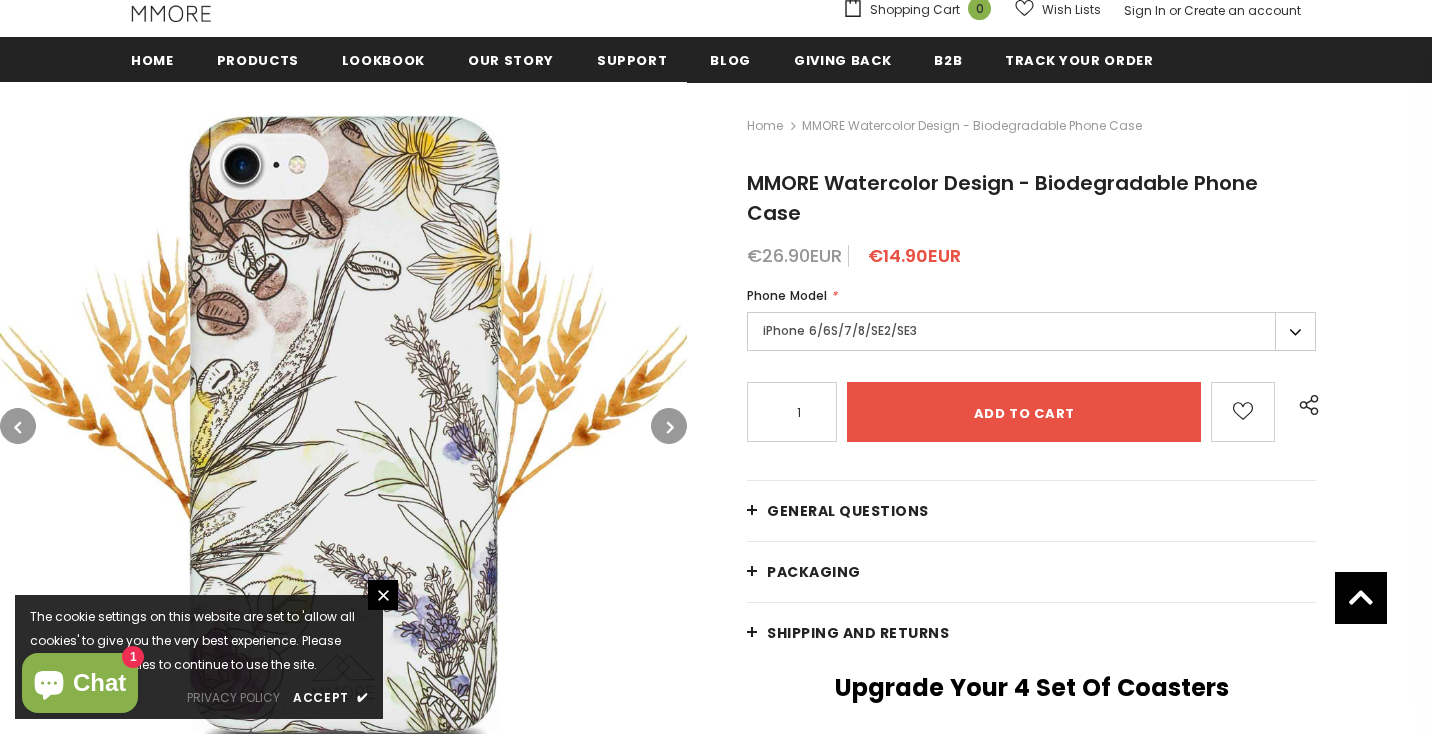 click on "iPhone 6/6S/7/8/SE2/SE3" at bounding box center [1031, 331] 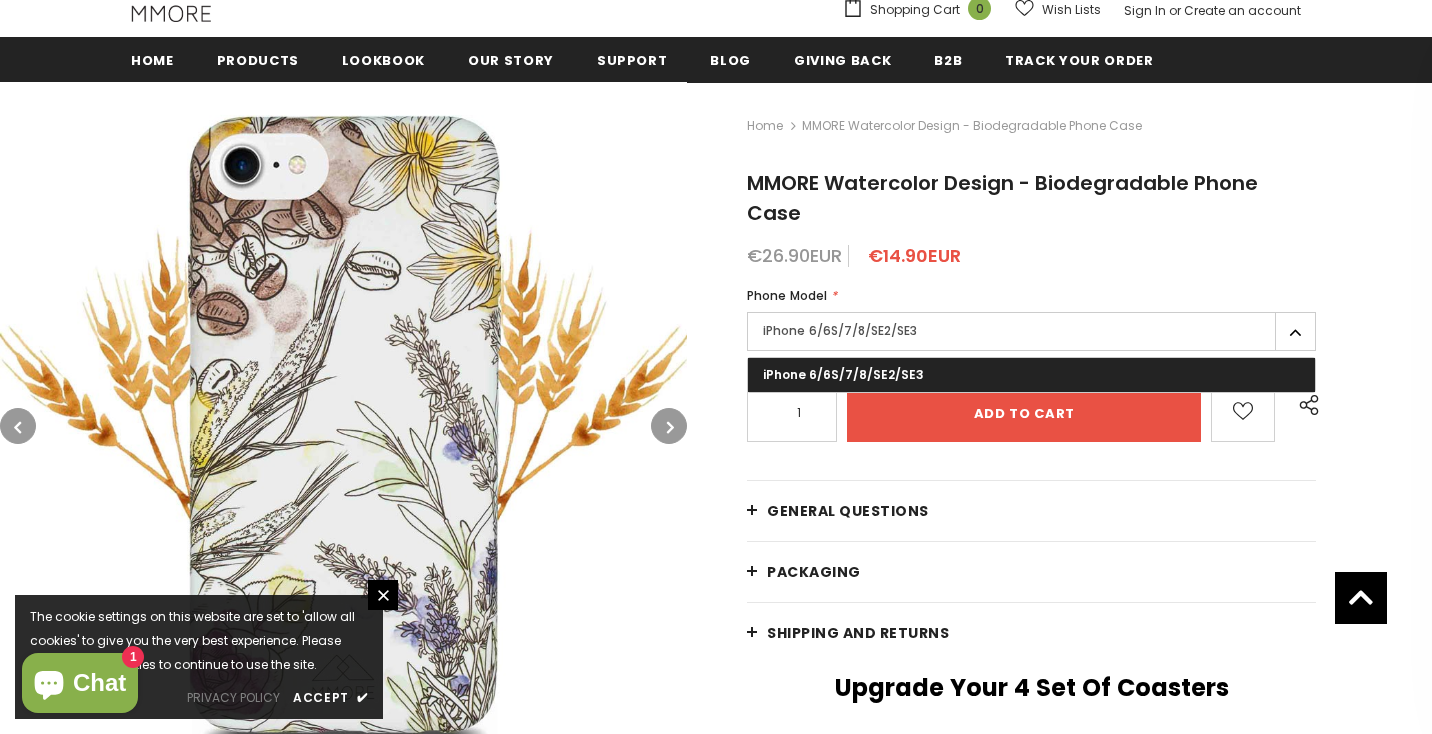 click on "iPhone 6/6S/7/8/SE2/SE3" at bounding box center [1031, 331] 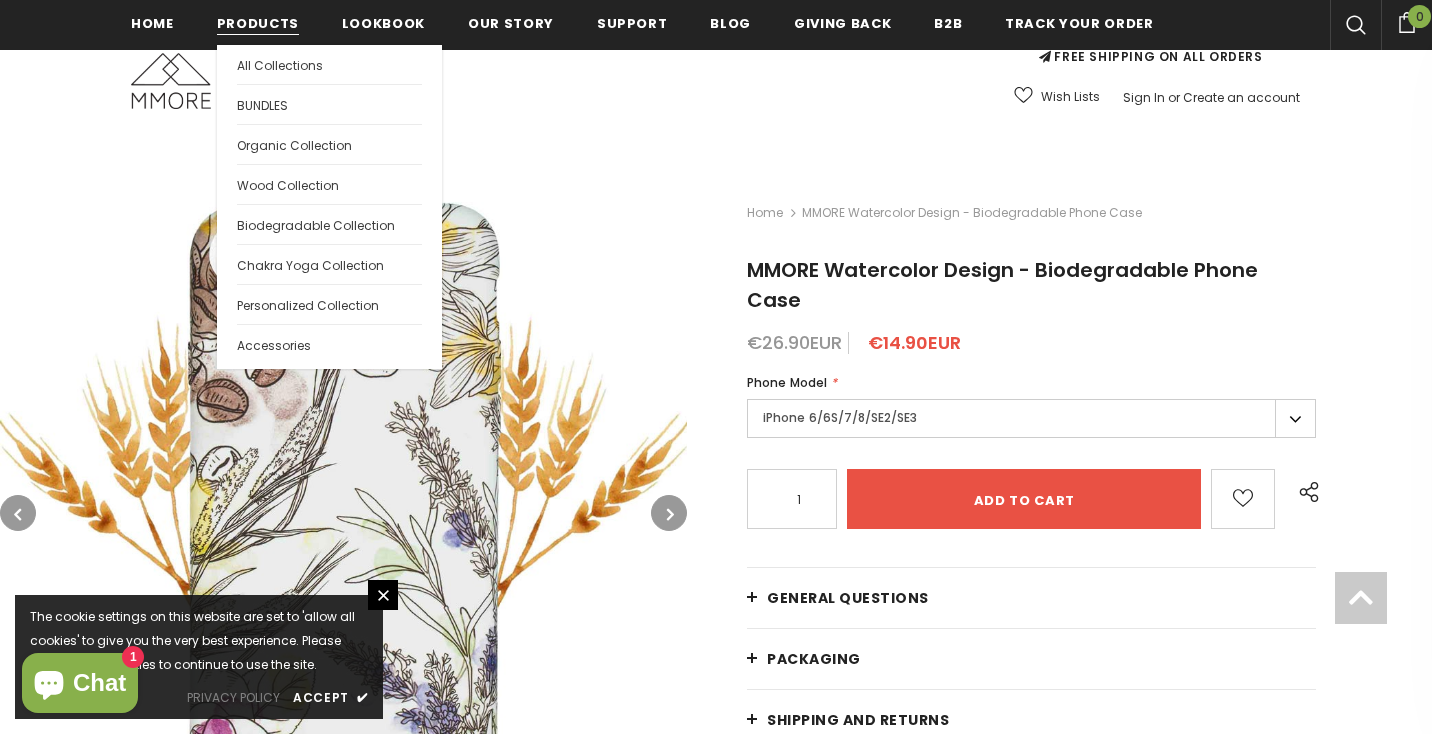 scroll, scrollTop: 285, scrollLeft: 0, axis: vertical 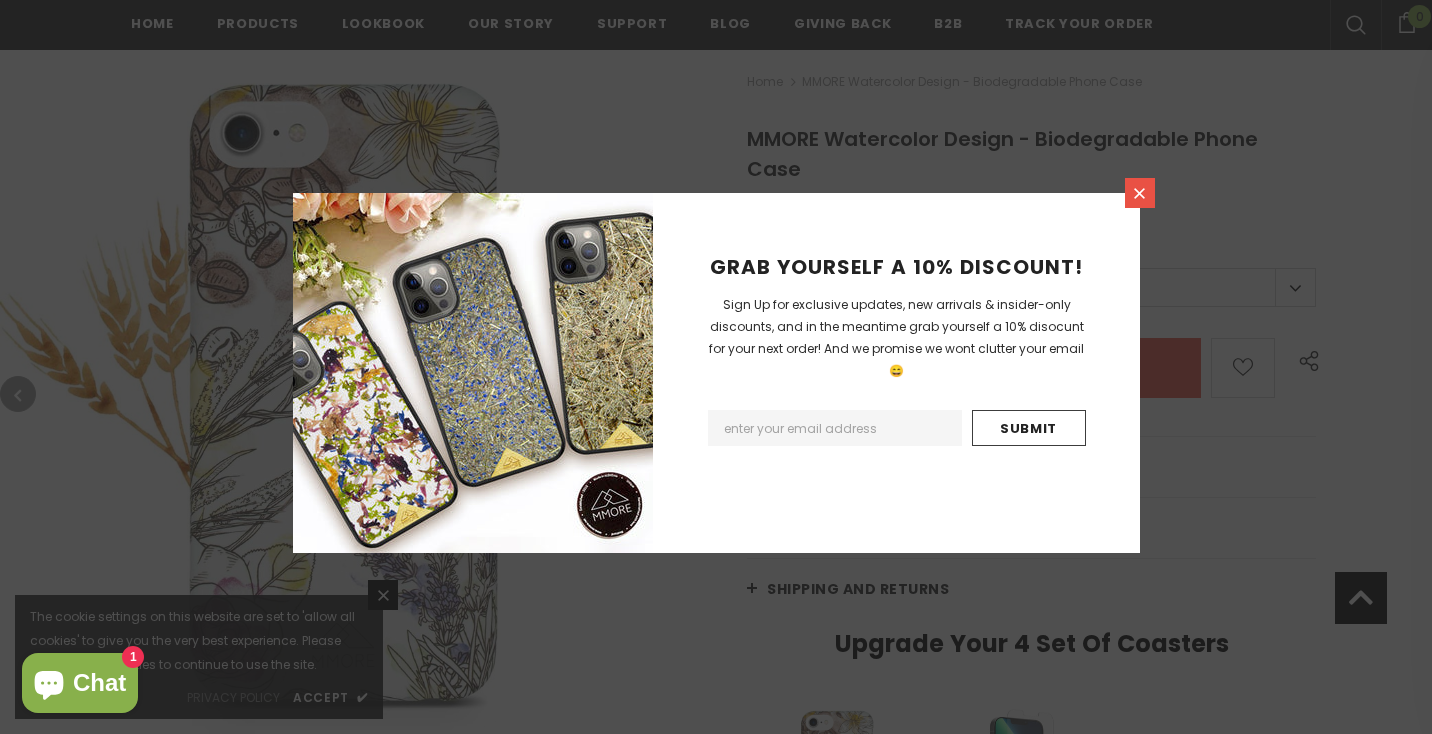 click 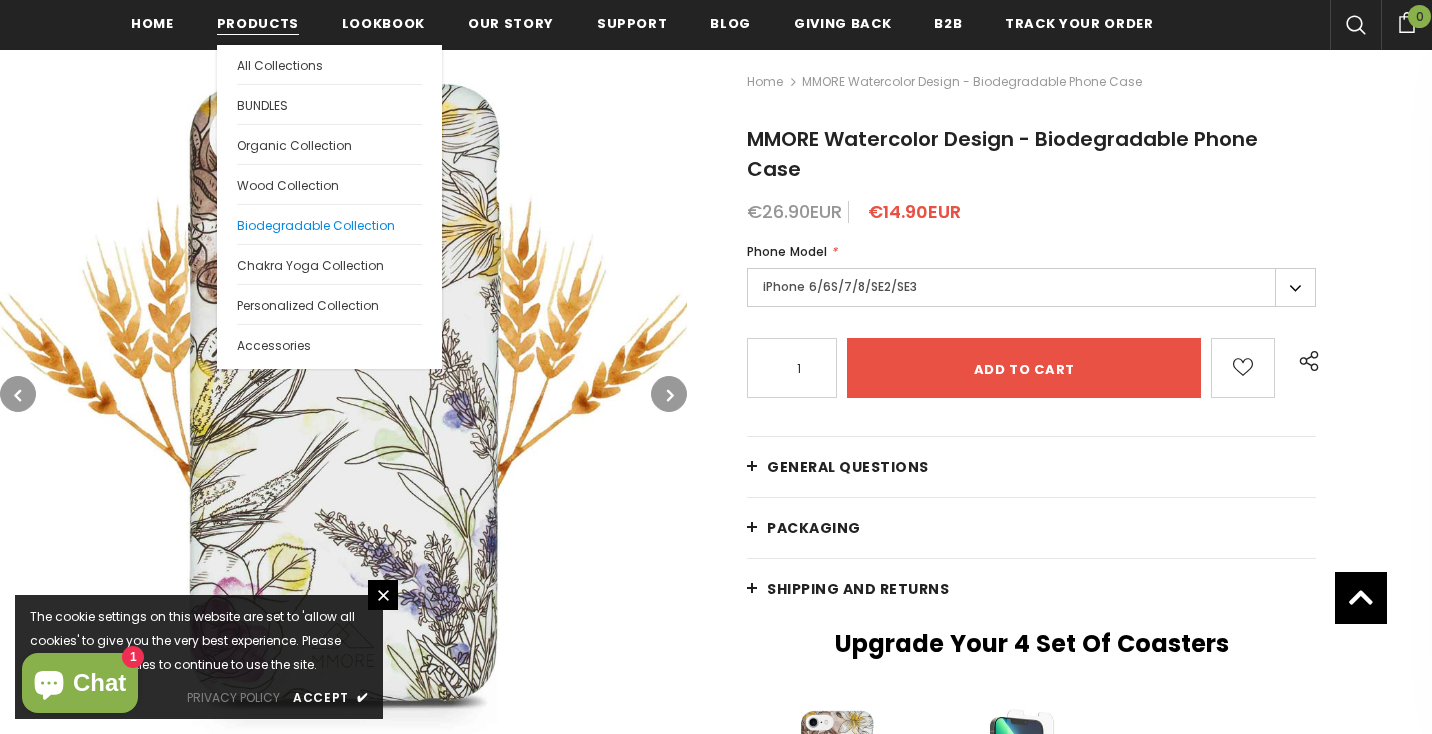 click on "Biodegradable Collection" at bounding box center (316, 225) 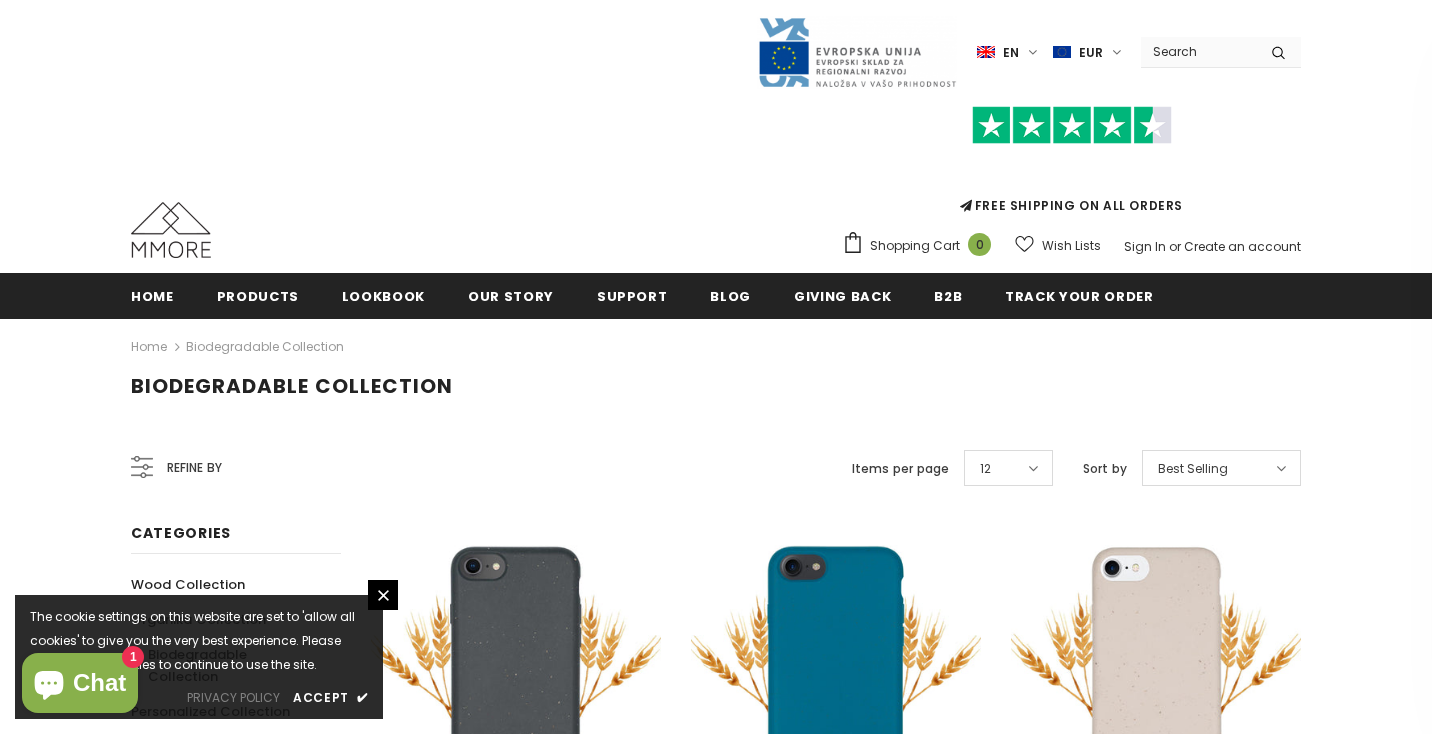scroll, scrollTop: 0, scrollLeft: 0, axis: both 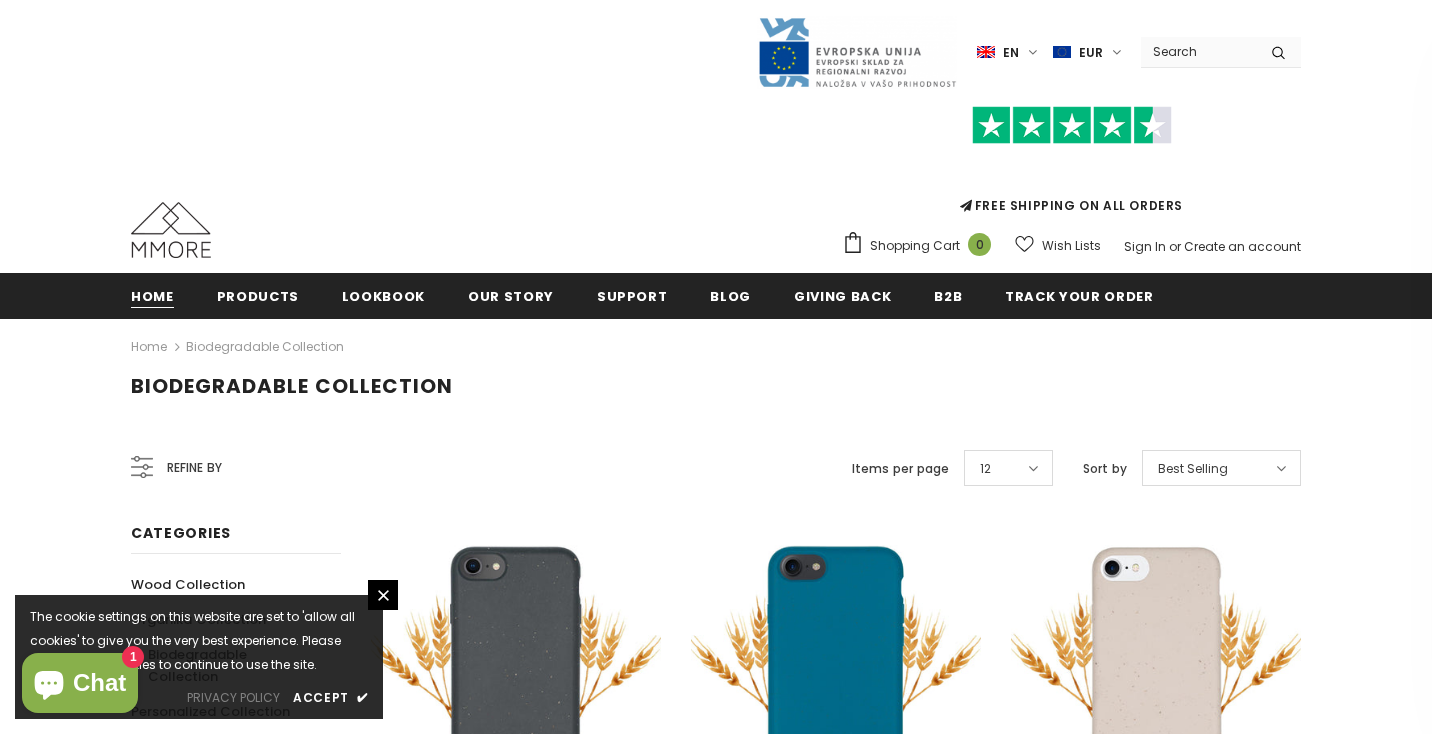click on "Home" at bounding box center [152, 296] 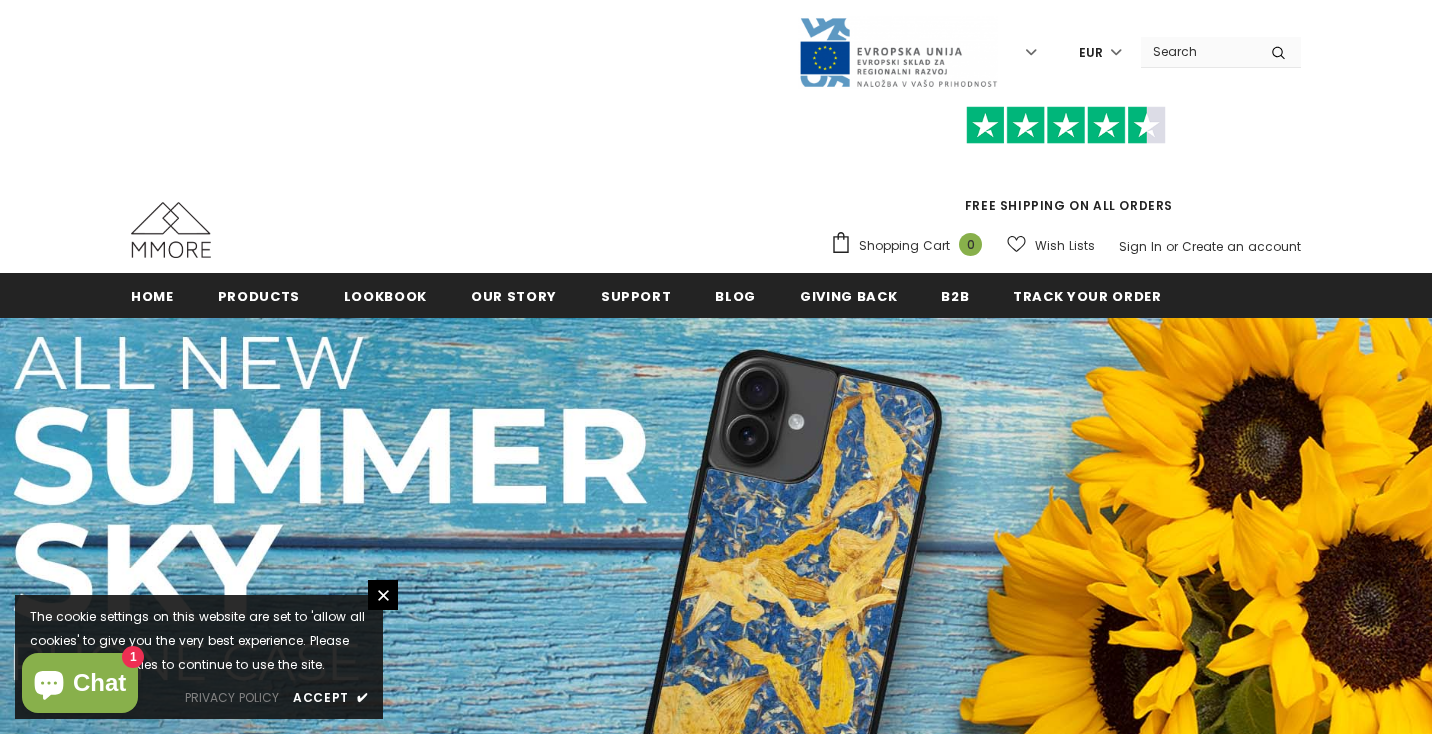 scroll, scrollTop: 0, scrollLeft: 0, axis: both 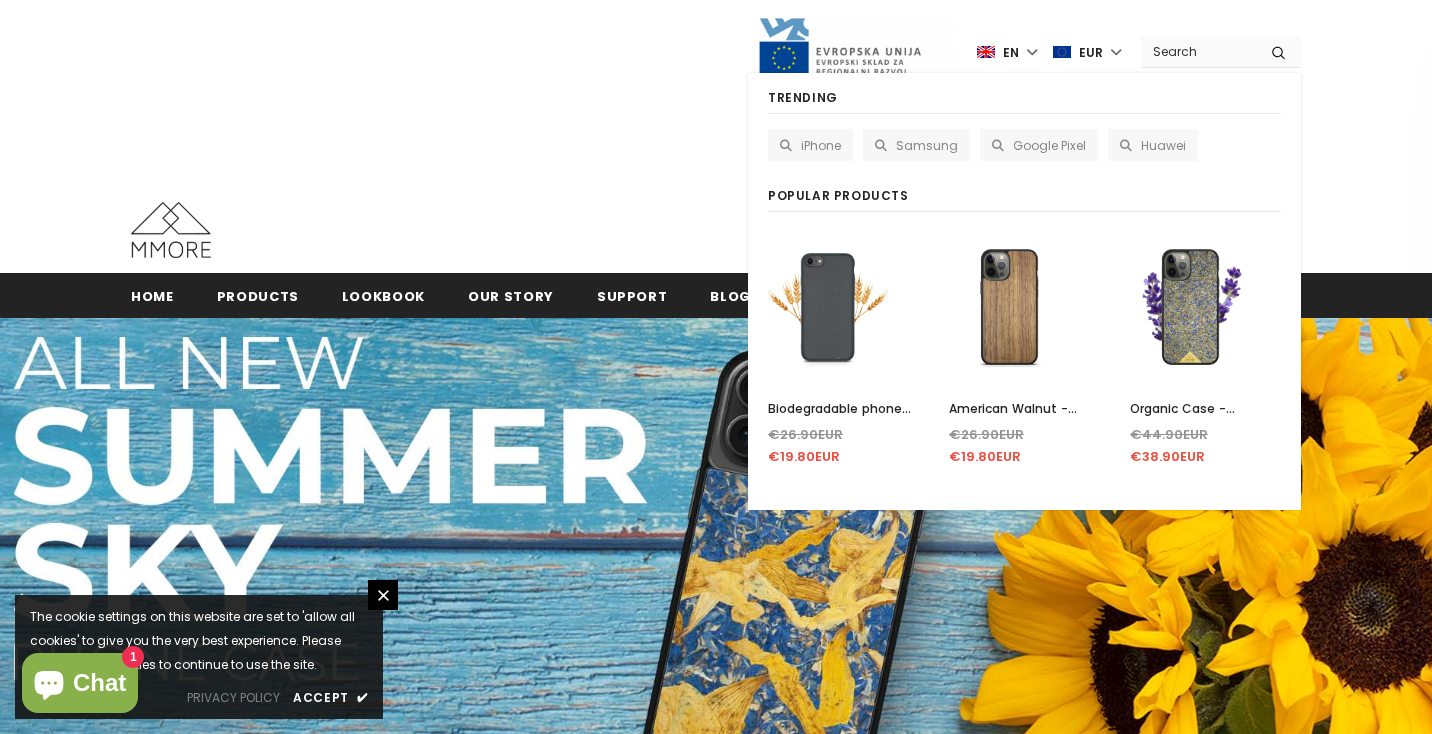type on "S" 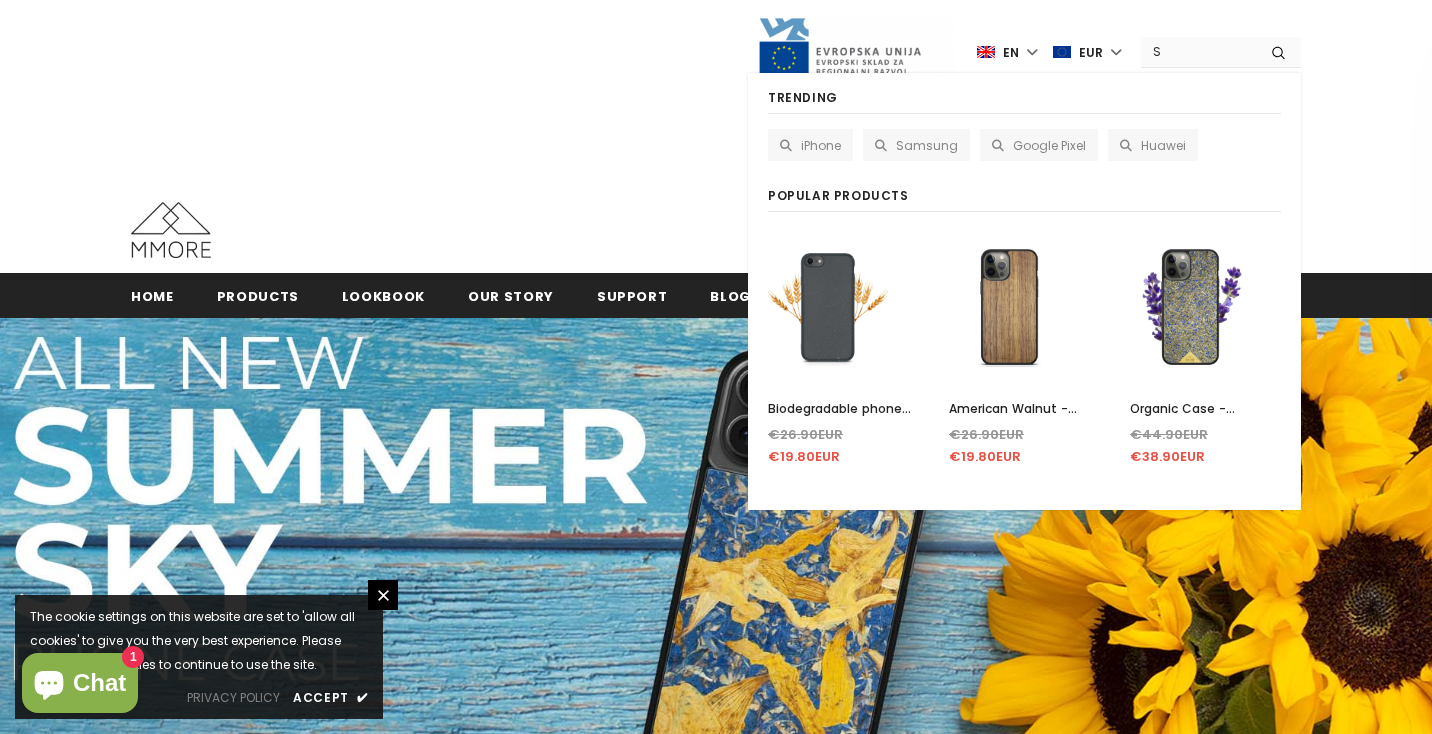 type 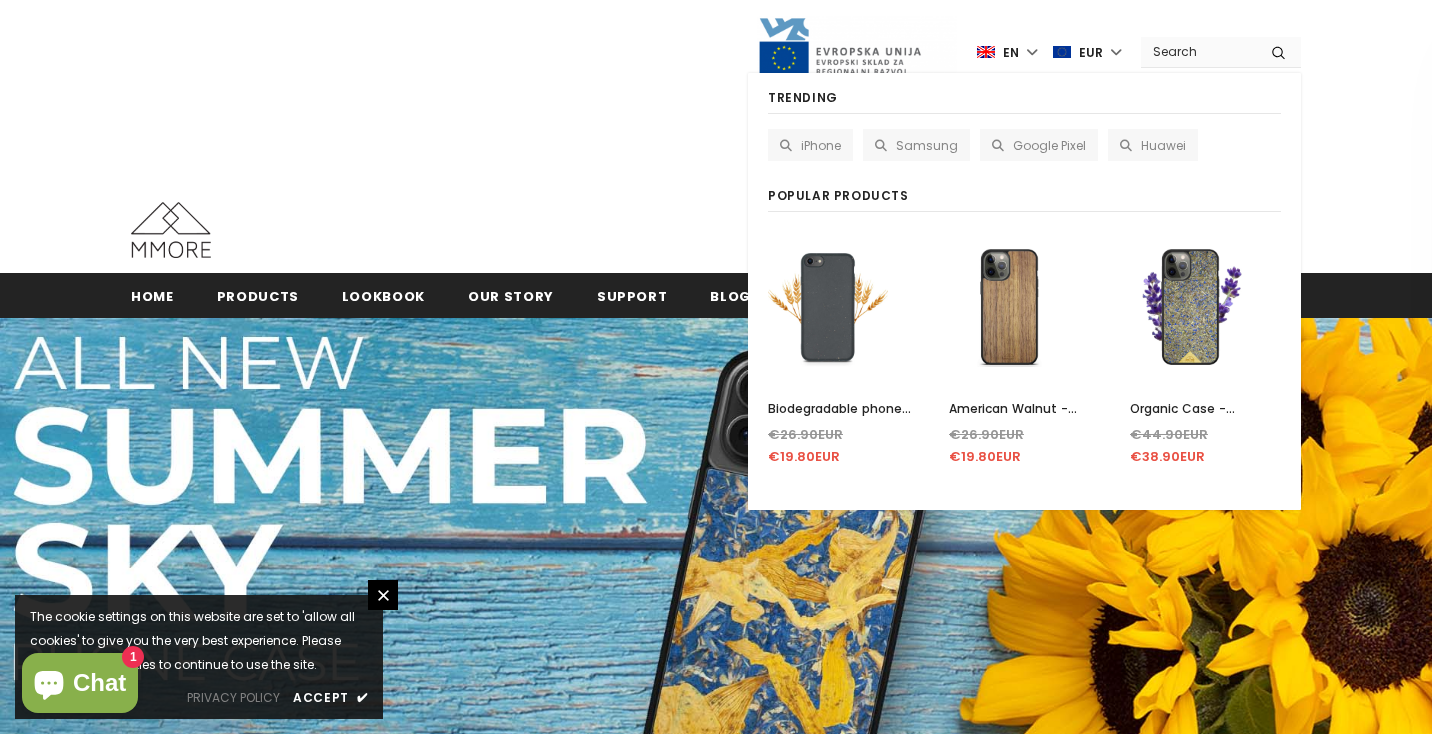 click on "Samsung" at bounding box center [927, 145] 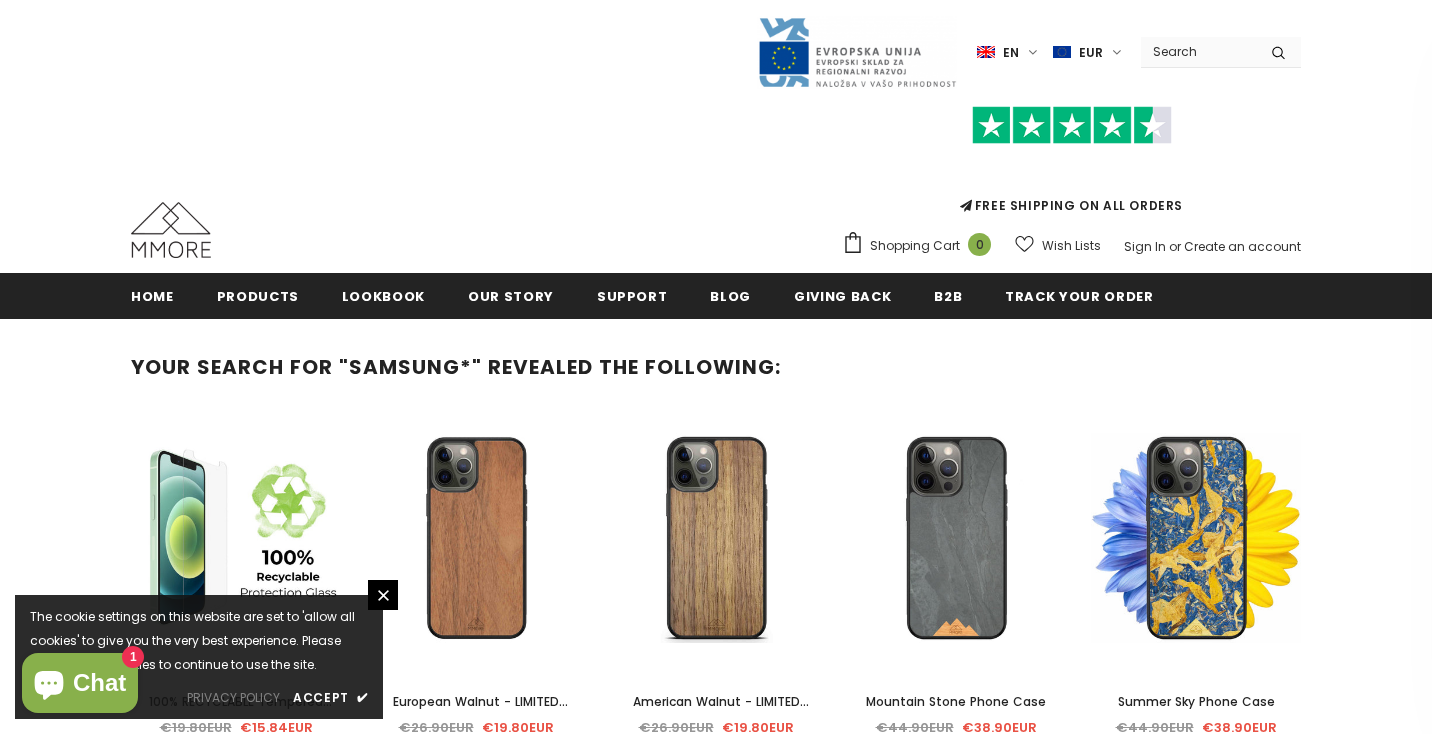 scroll, scrollTop: 0, scrollLeft: 0, axis: both 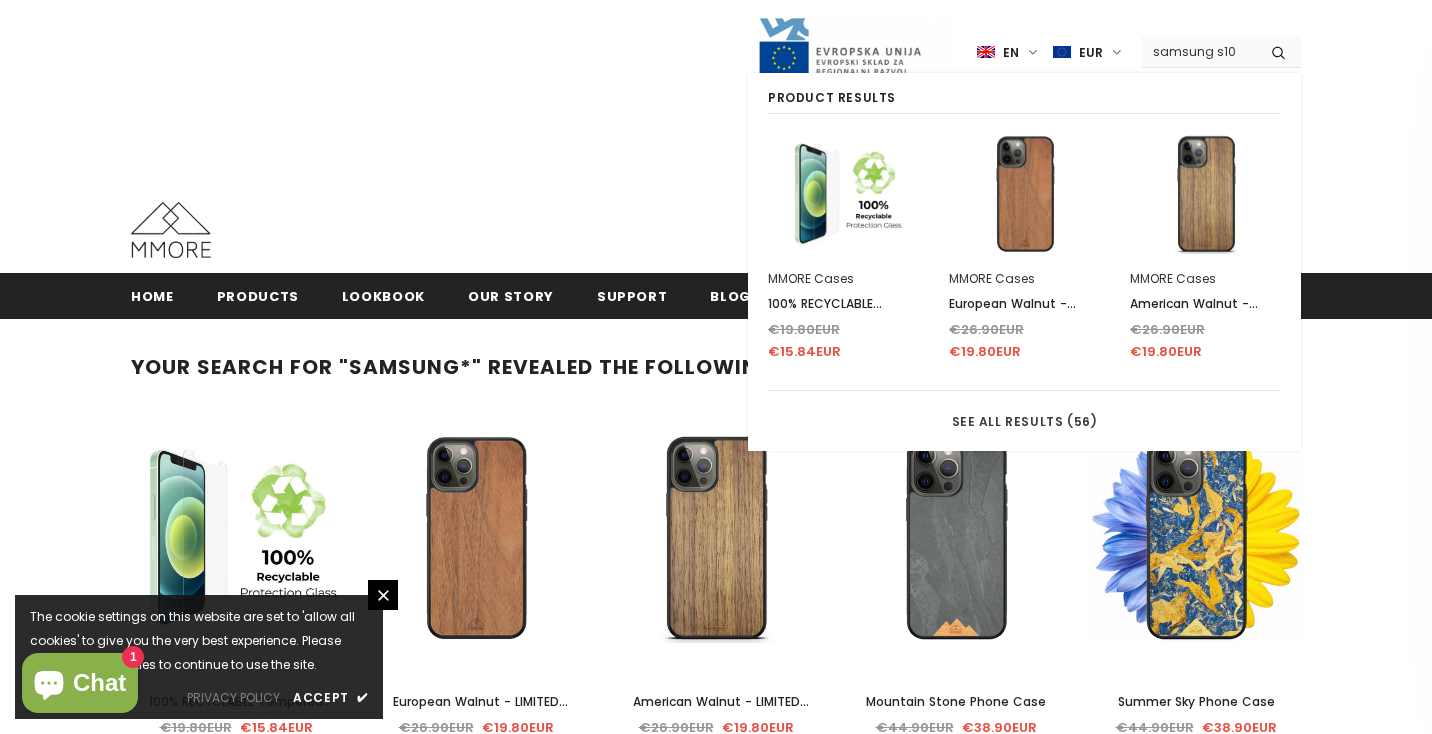 type on "samsung s10" 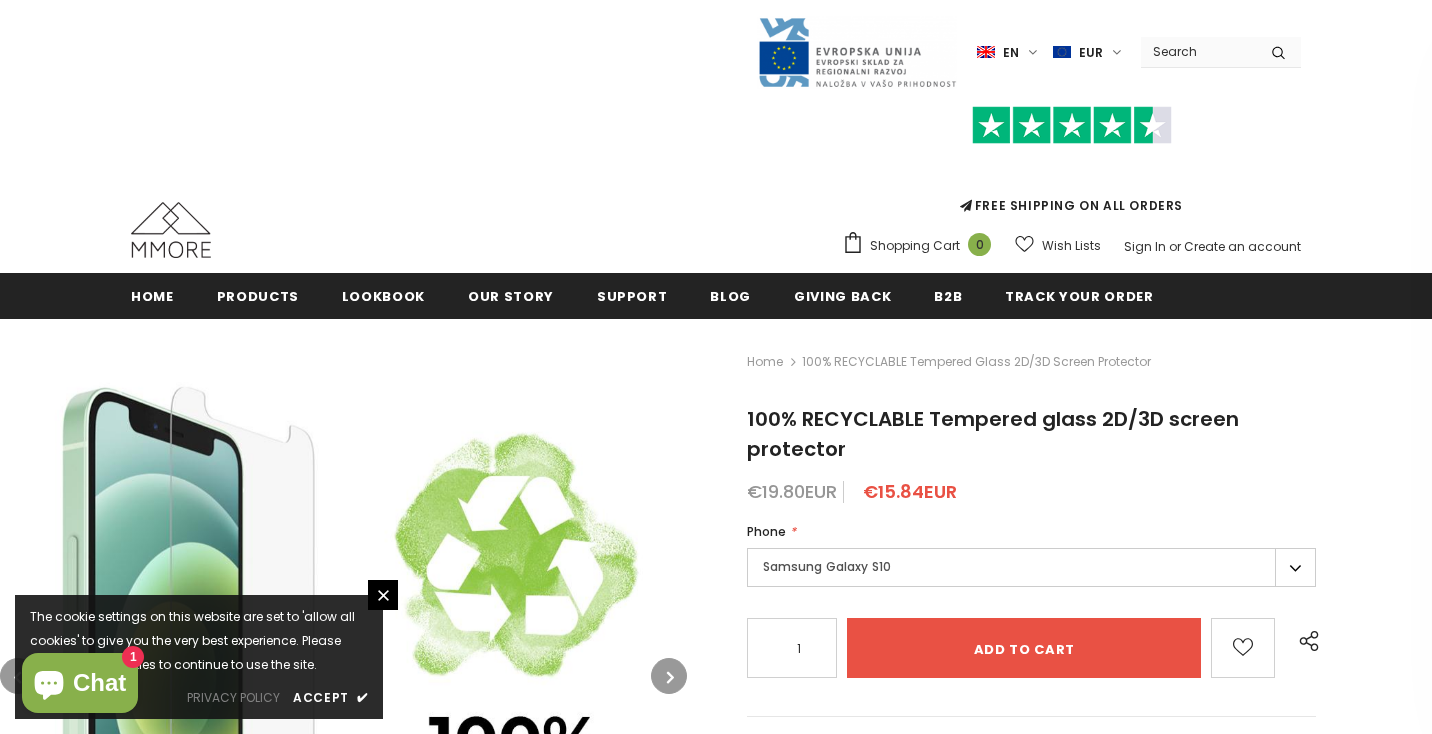 scroll, scrollTop: 0, scrollLeft: 0, axis: both 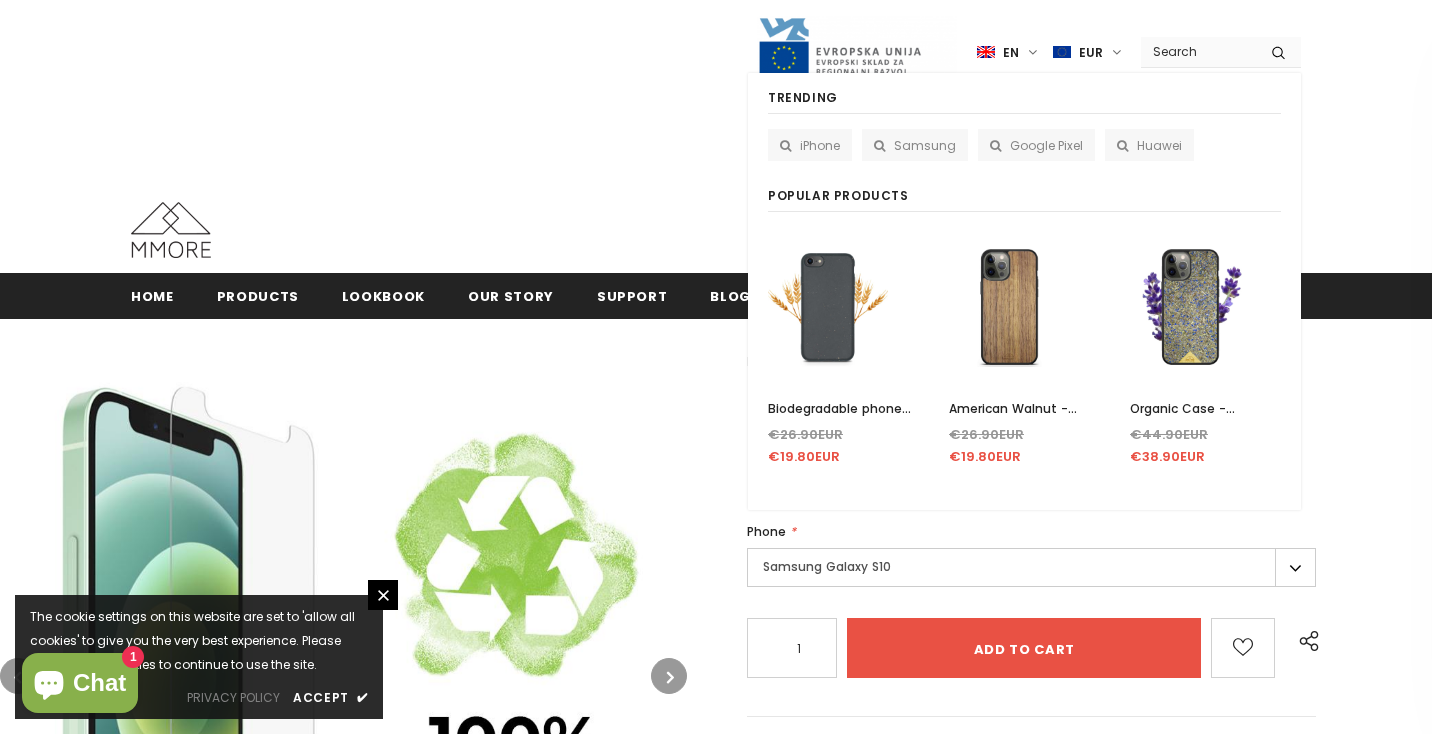 click on "Samsung" at bounding box center [925, 145] 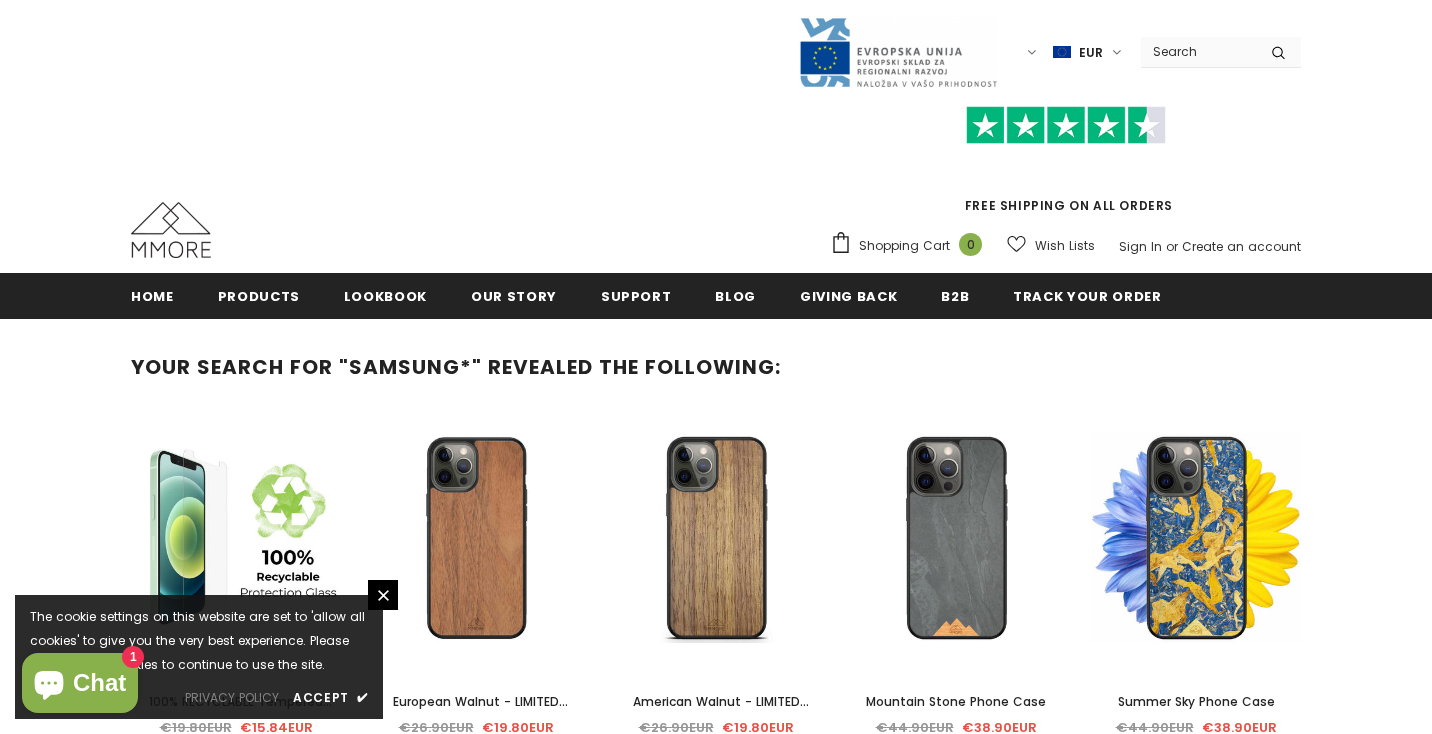 scroll, scrollTop: 0, scrollLeft: 0, axis: both 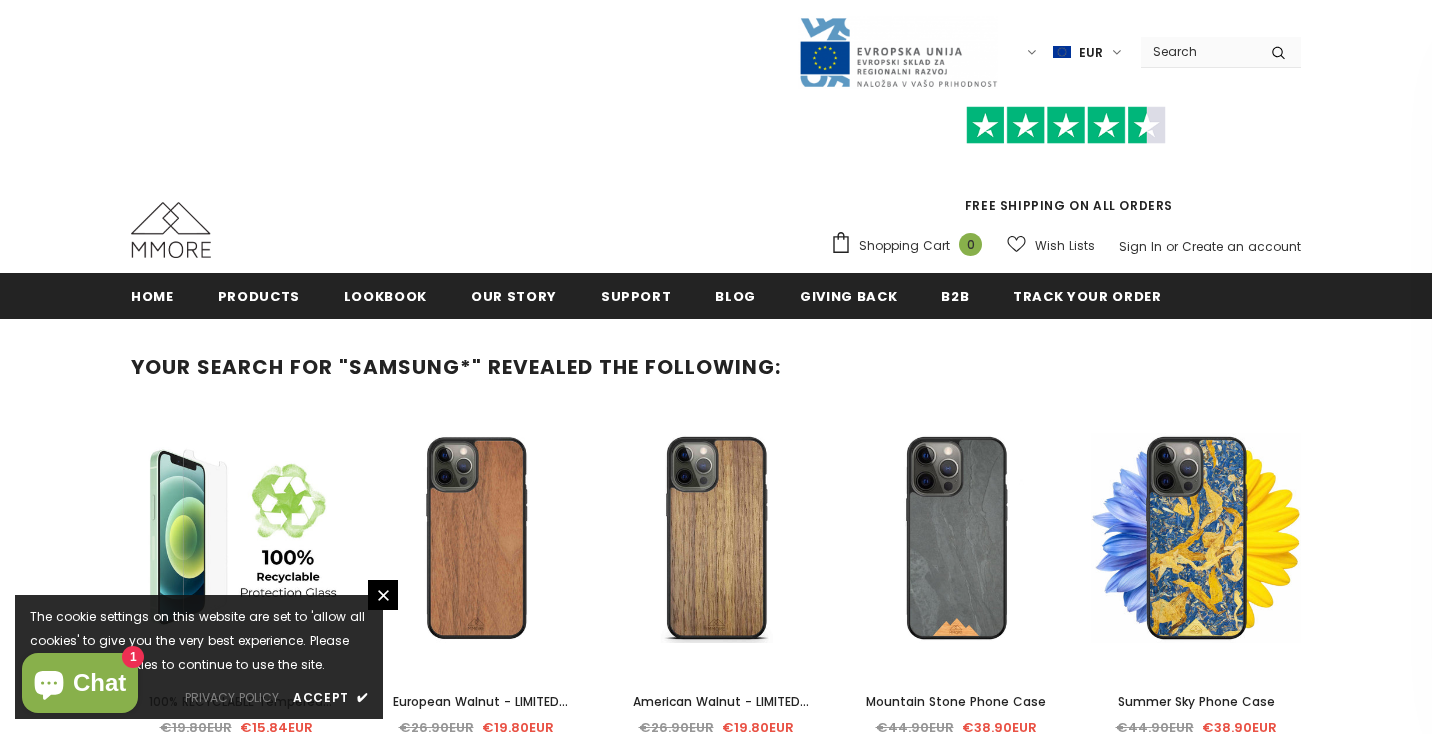 click at bounding box center (1198, 51) 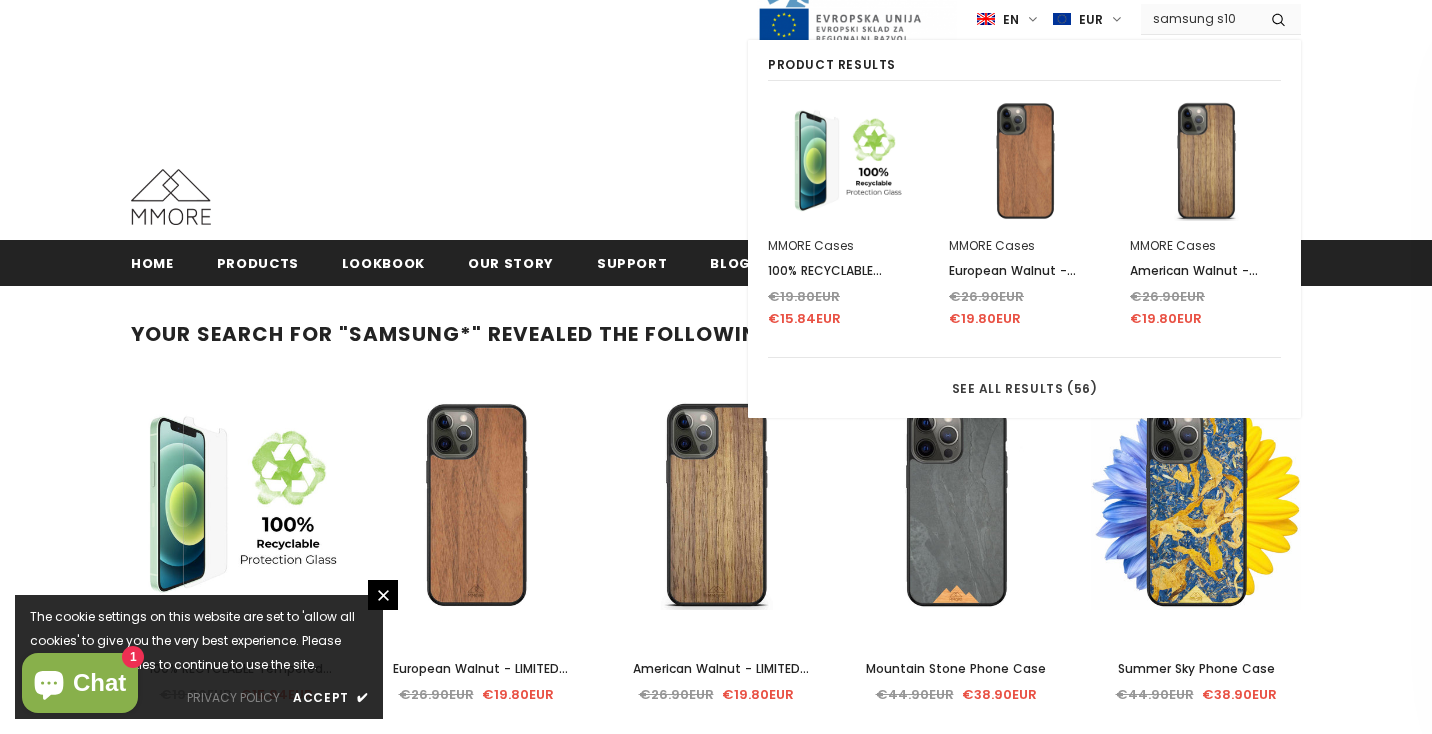 scroll, scrollTop: 73, scrollLeft: 0, axis: vertical 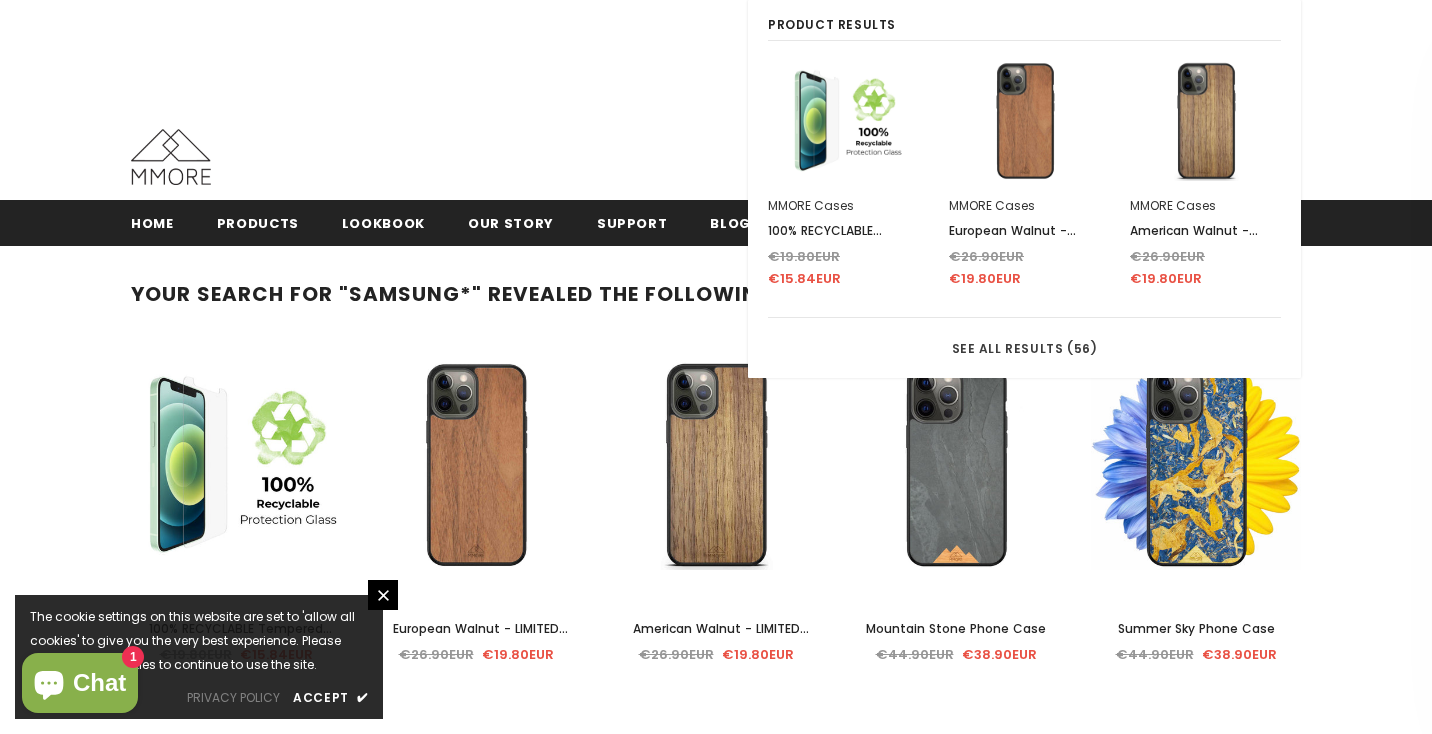 type on "samsung s10" 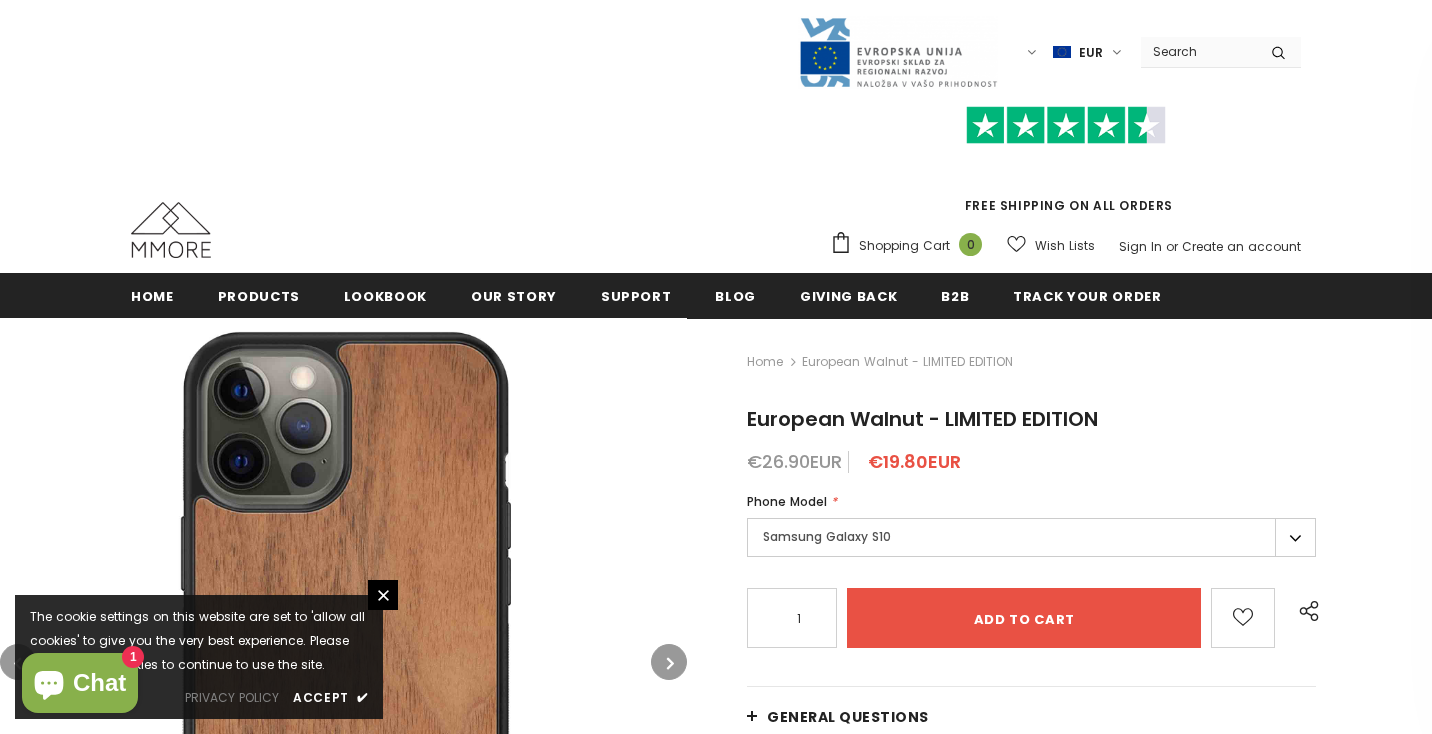 scroll, scrollTop: 0, scrollLeft: 0, axis: both 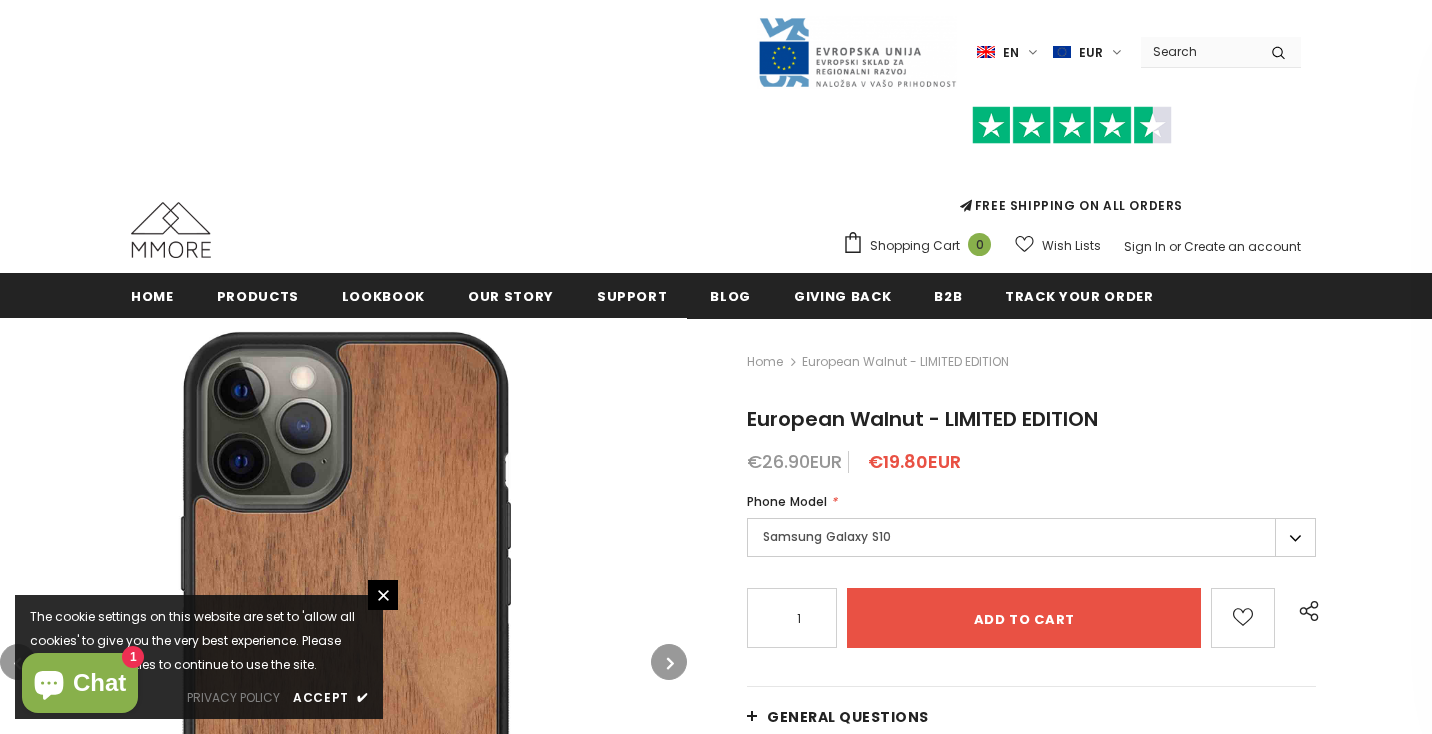 click on "Samsung Galaxy S10" at bounding box center [1031, 537] 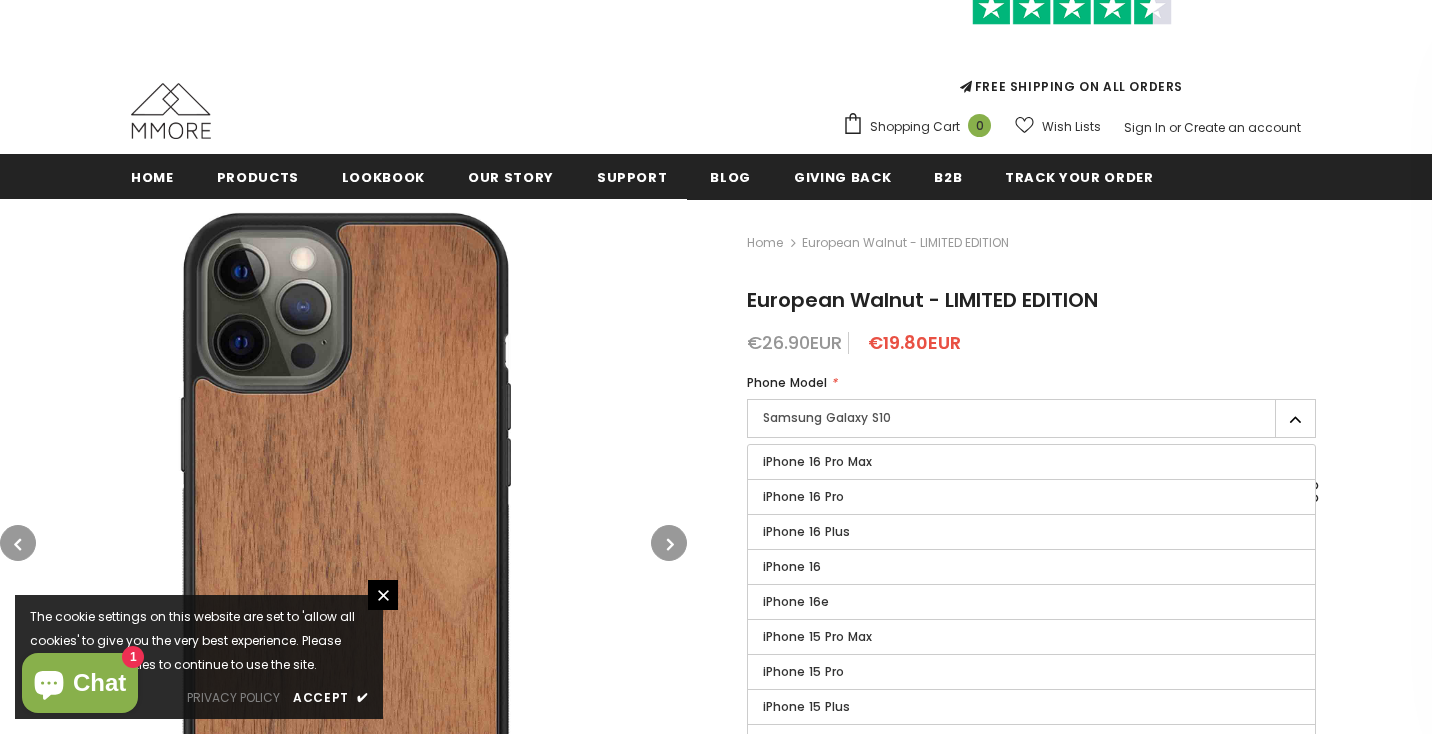 scroll, scrollTop: 250, scrollLeft: 0, axis: vertical 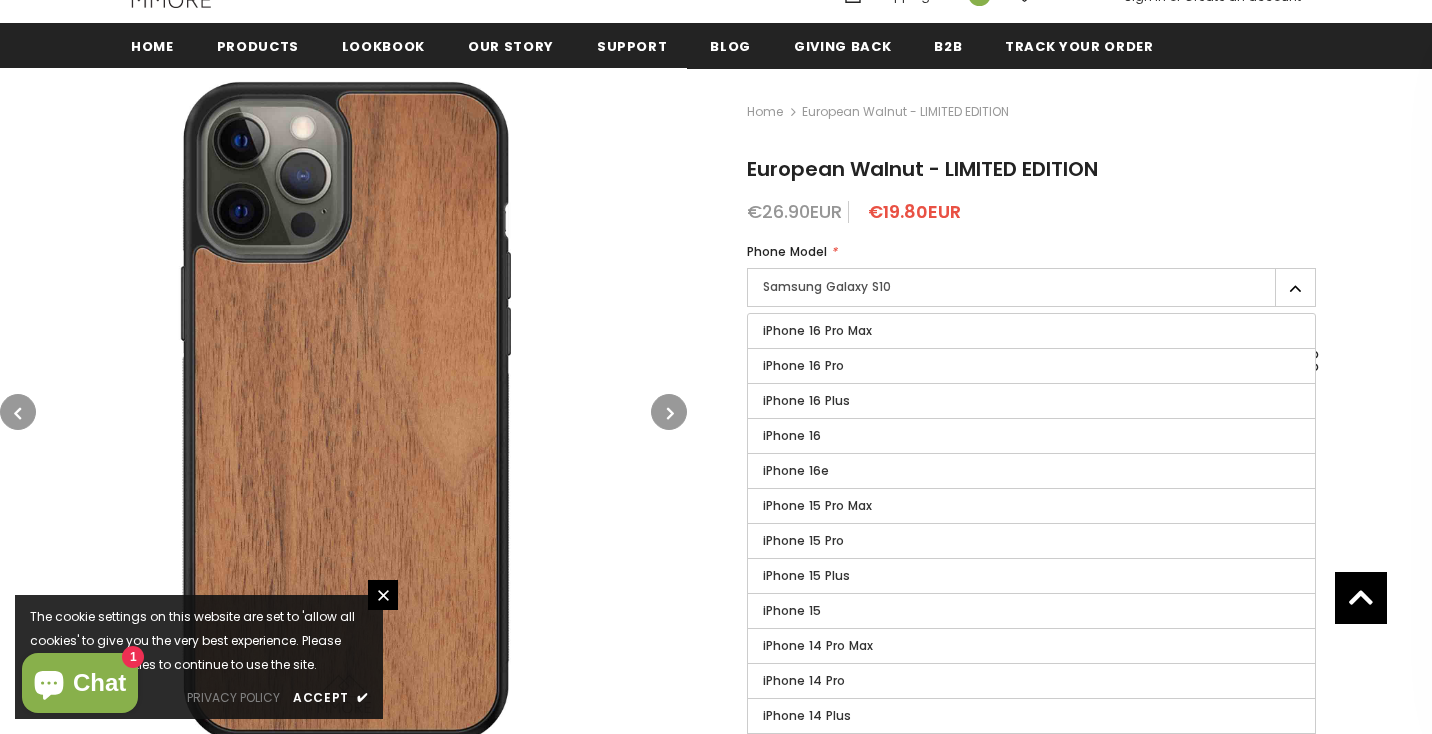 click on "Samsung Galaxy S10" at bounding box center (1031, 287) 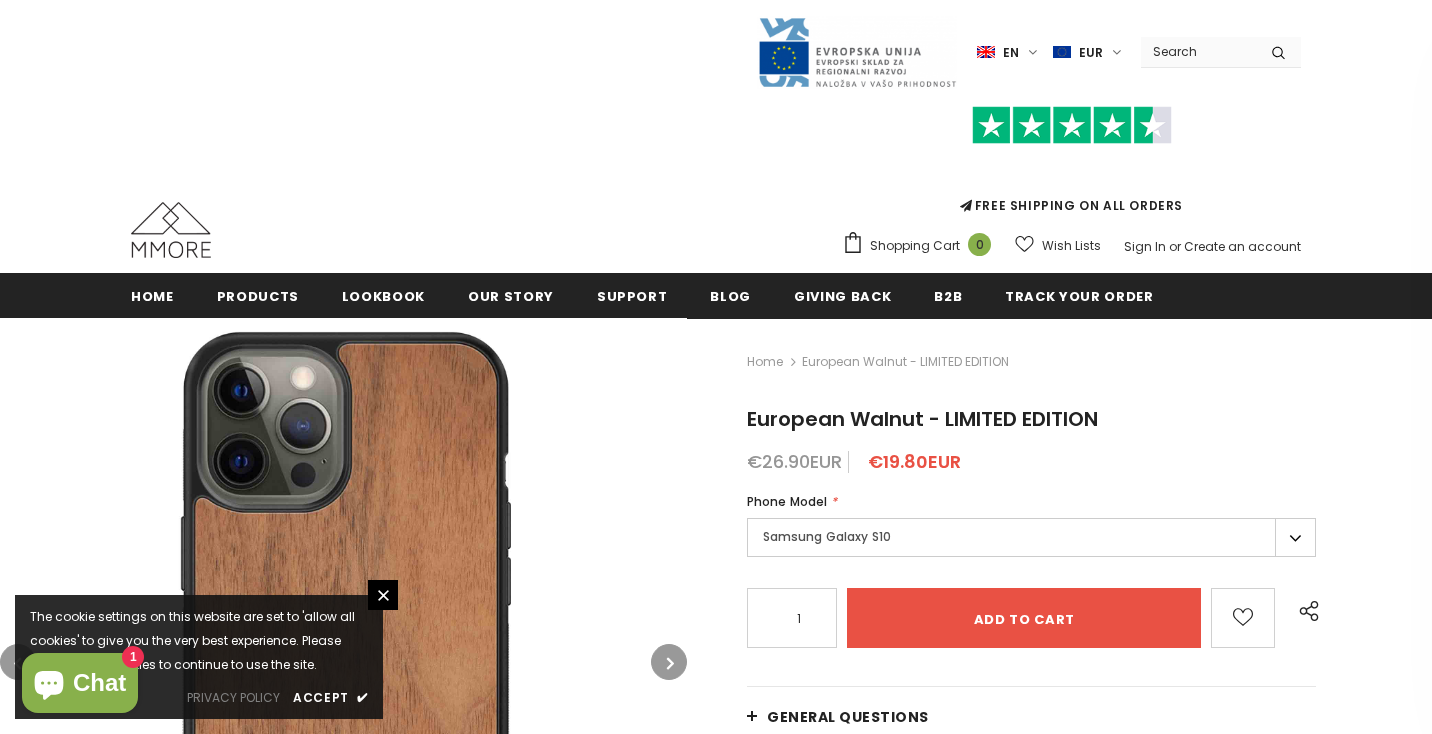 scroll, scrollTop: 0, scrollLeft: 0, axis: both 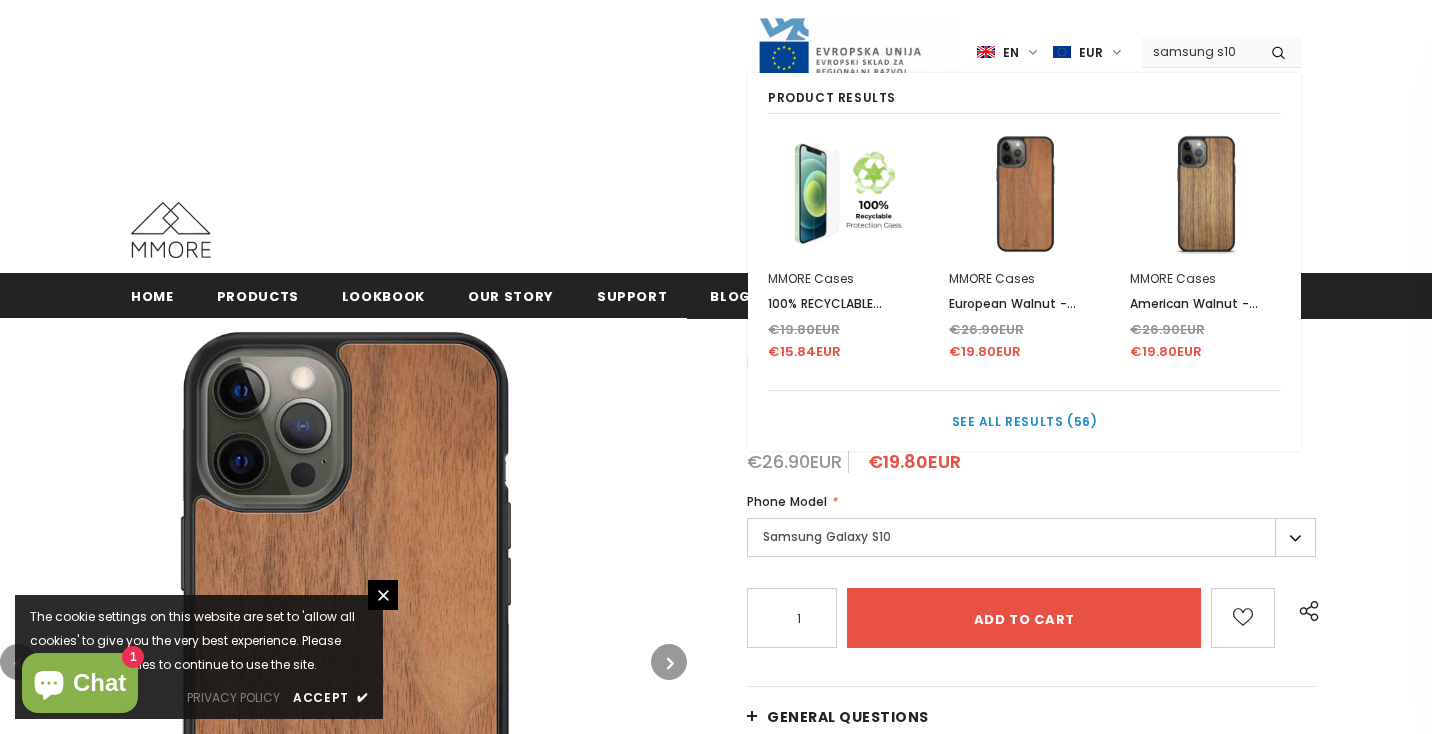type on "samsung s10" 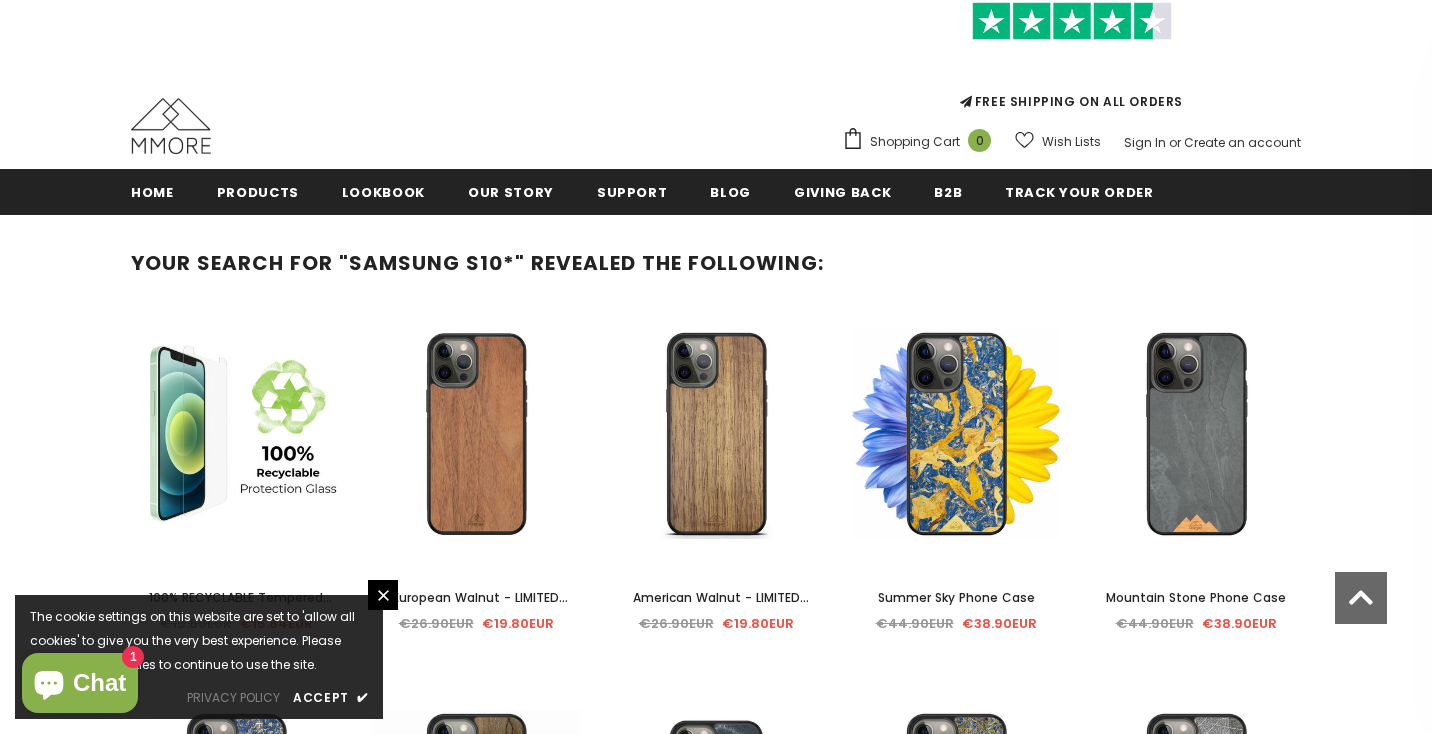 scroll, scrollTop: 252, scrollLeft: 0, axis: vertical 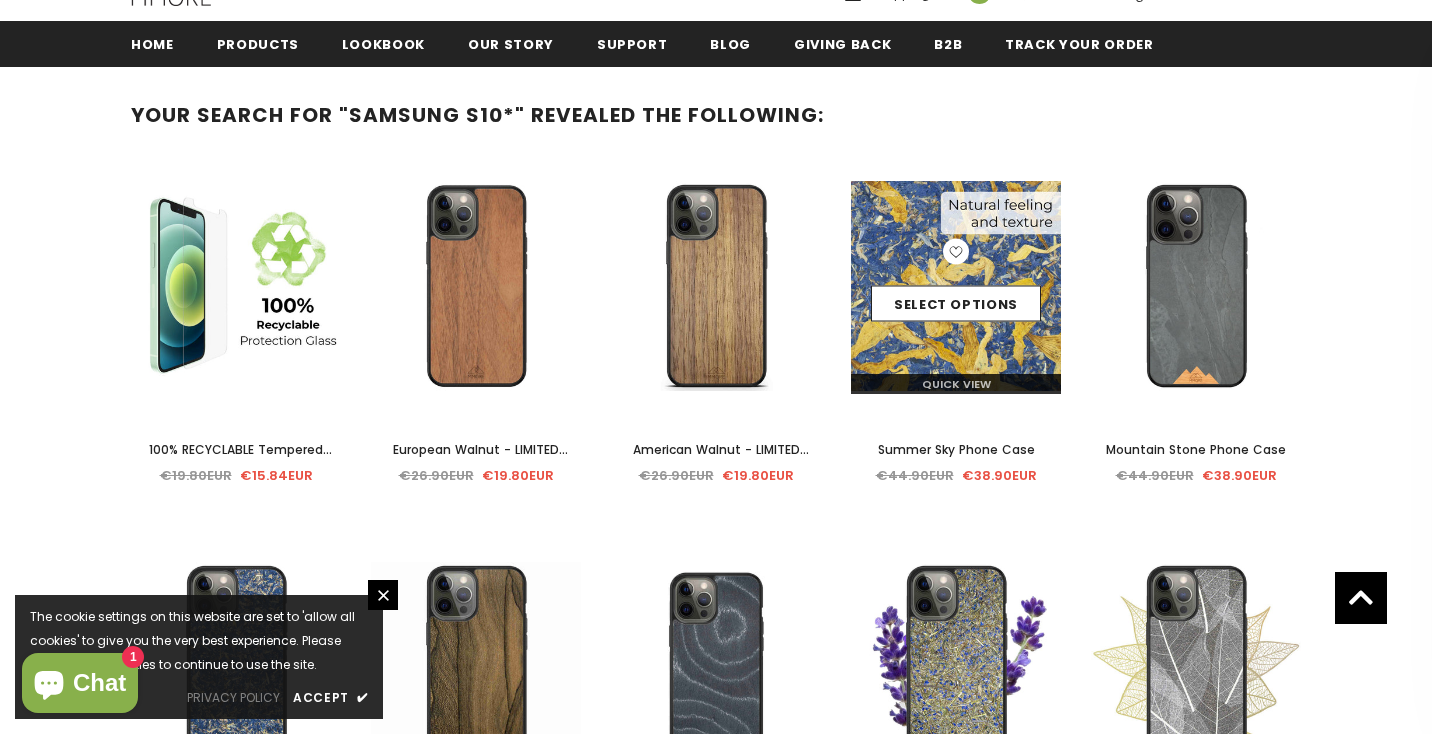 click on "Quick View" at bounding box center (956, 384) 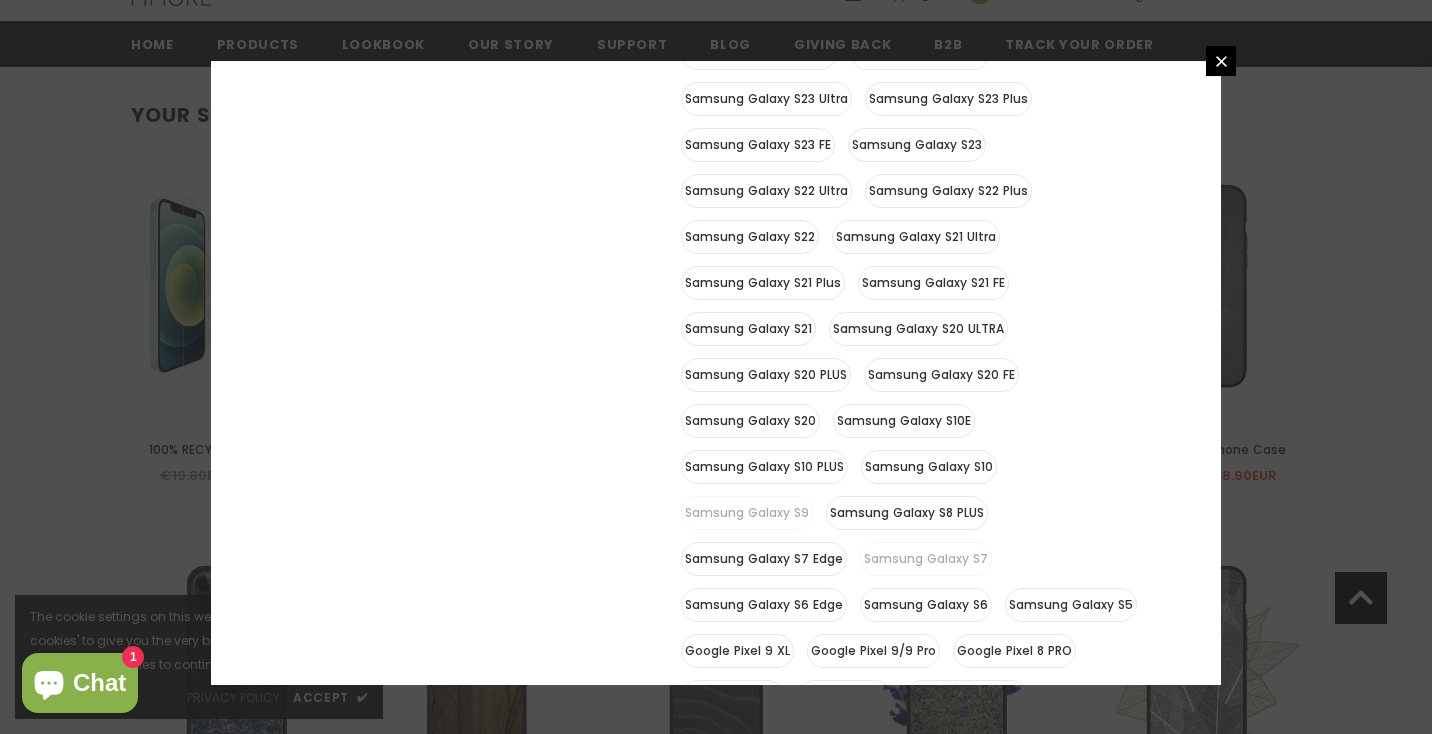scroll, scrollTop: 743, scrollLeft: 0, axis: vertical 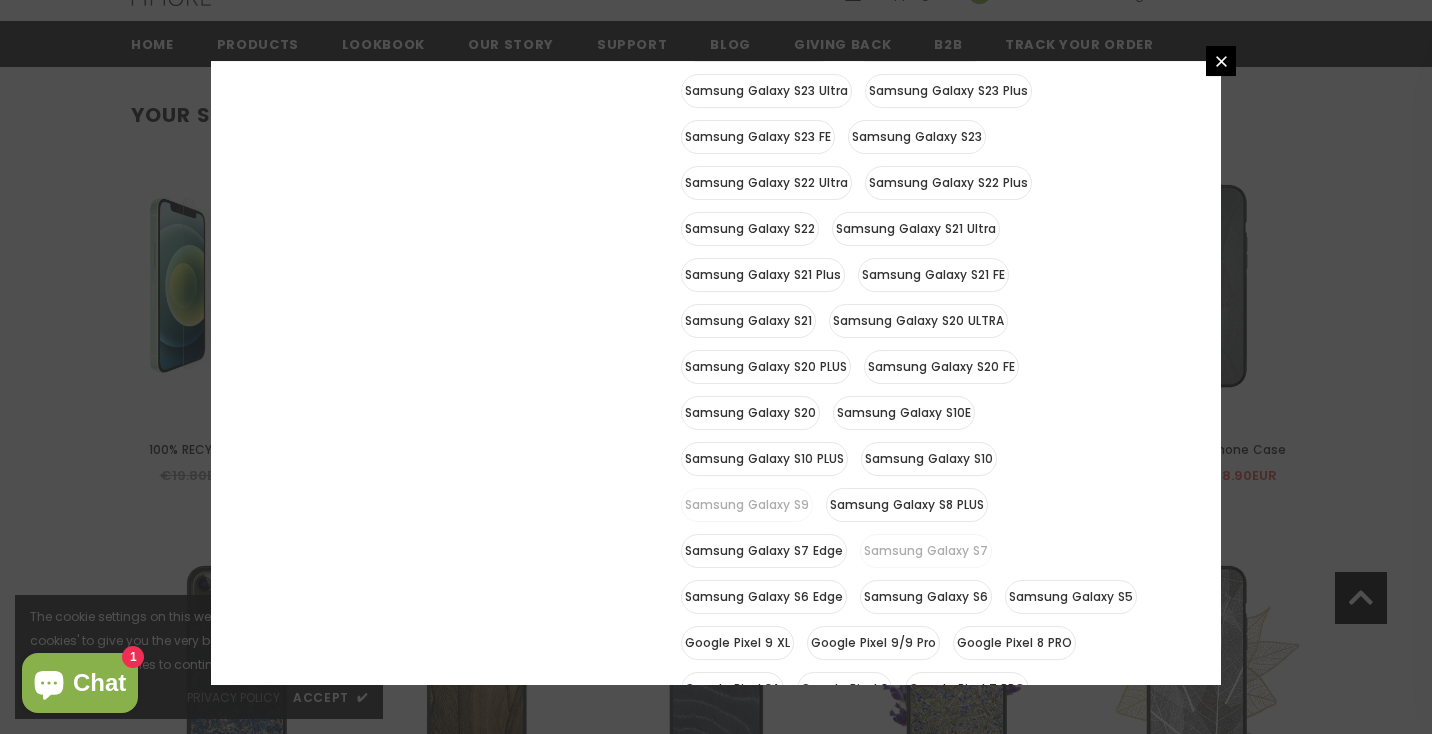 click on "Samsung Galaxy S10" at bounding box center [929, 459] 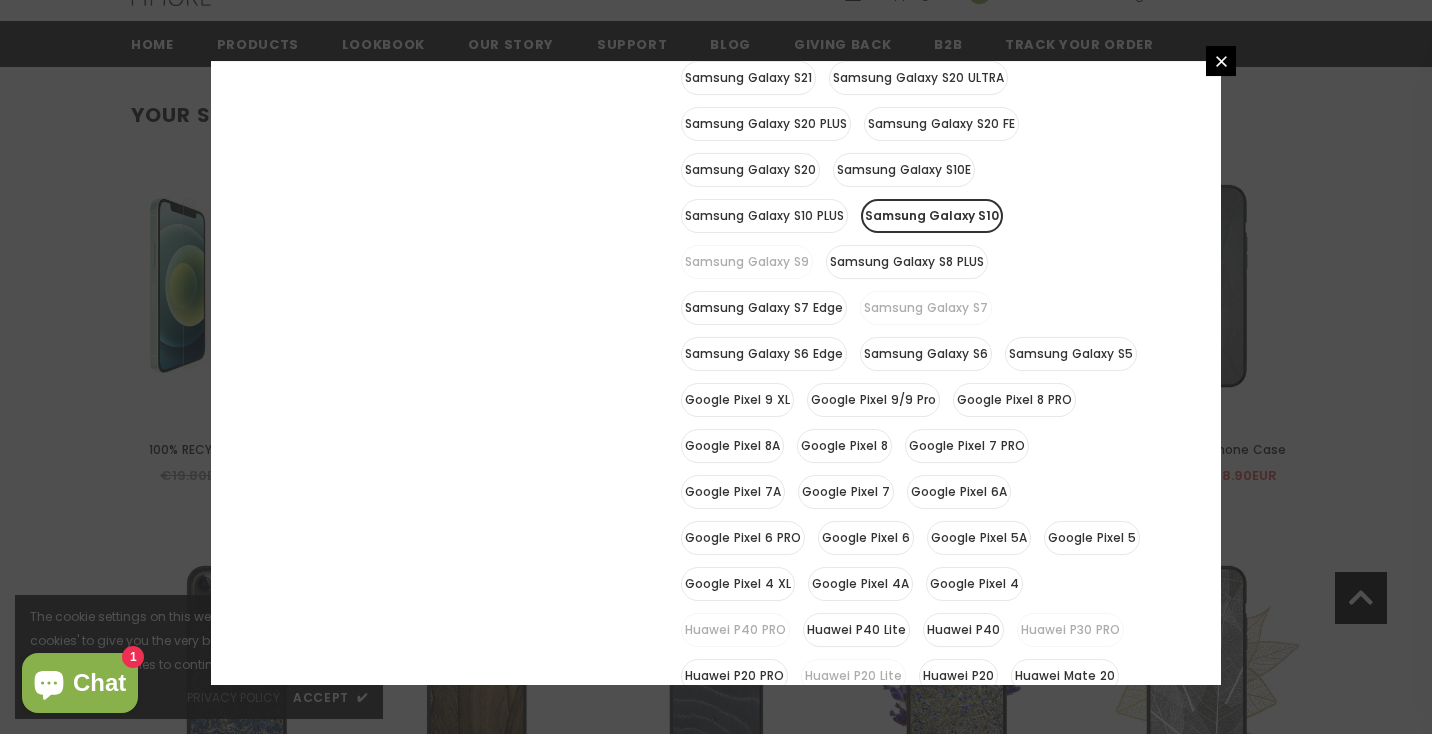 scroll, scrollTop: 999, scrollLeft: 0, axis: vertical 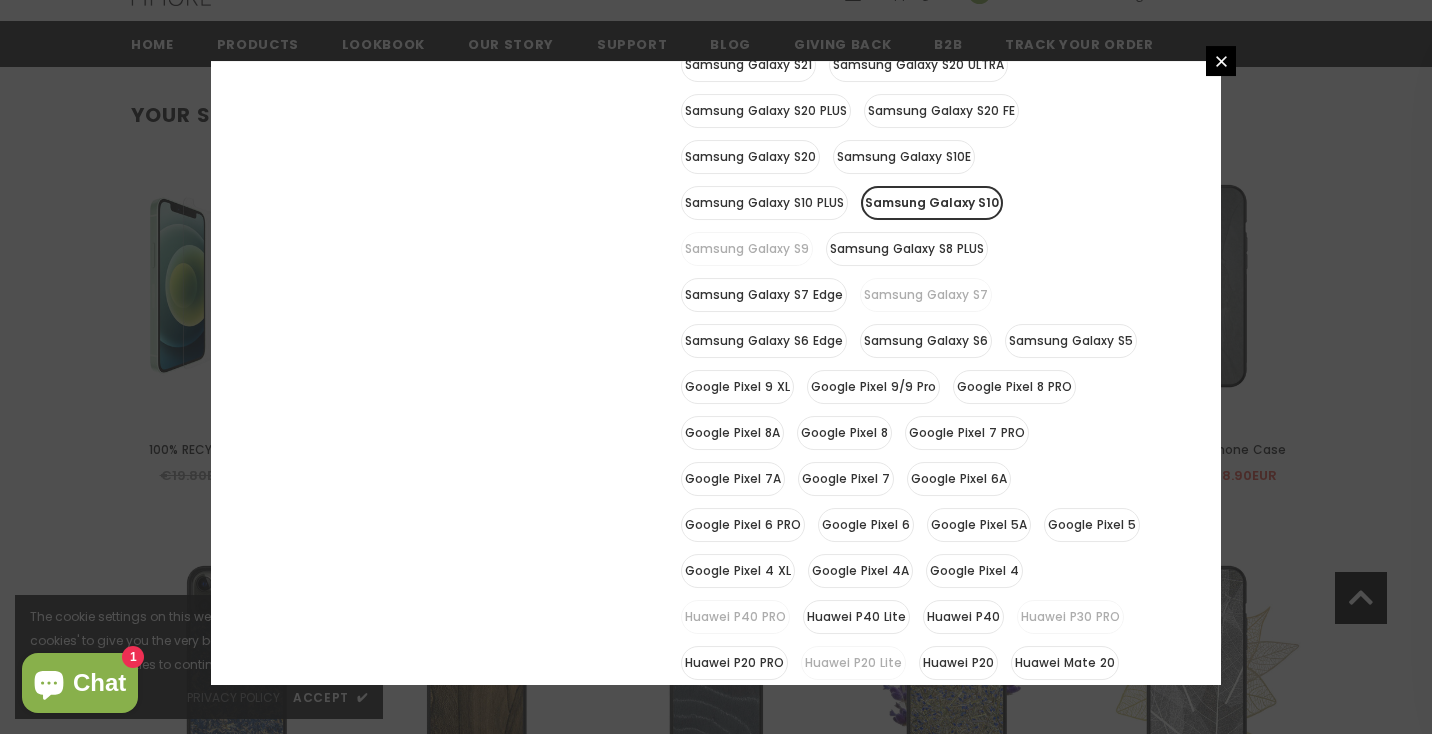 click on "Samsung Galaxy S10" at bounding box center [932, 203] 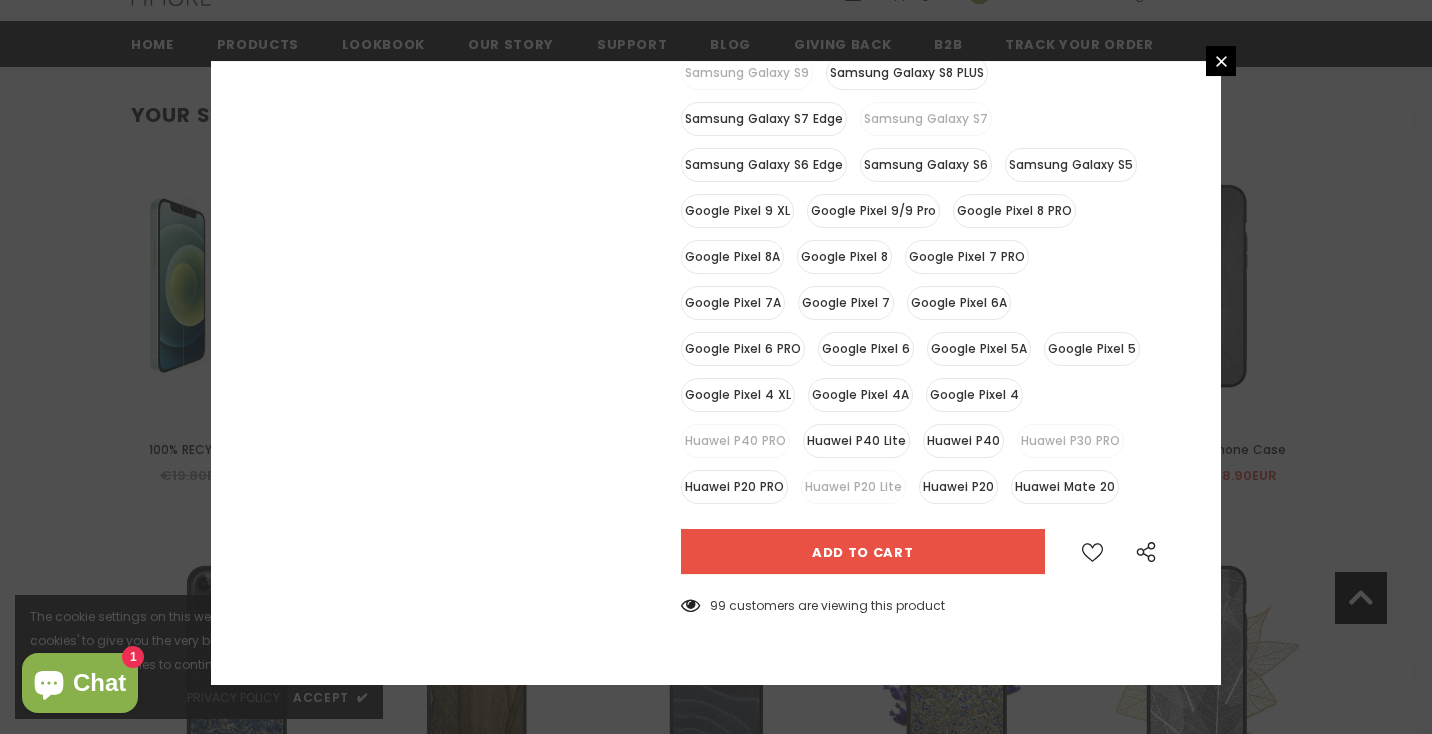 scroll, scrollTop: 1175, scrollLeft: 0, axis: vertical 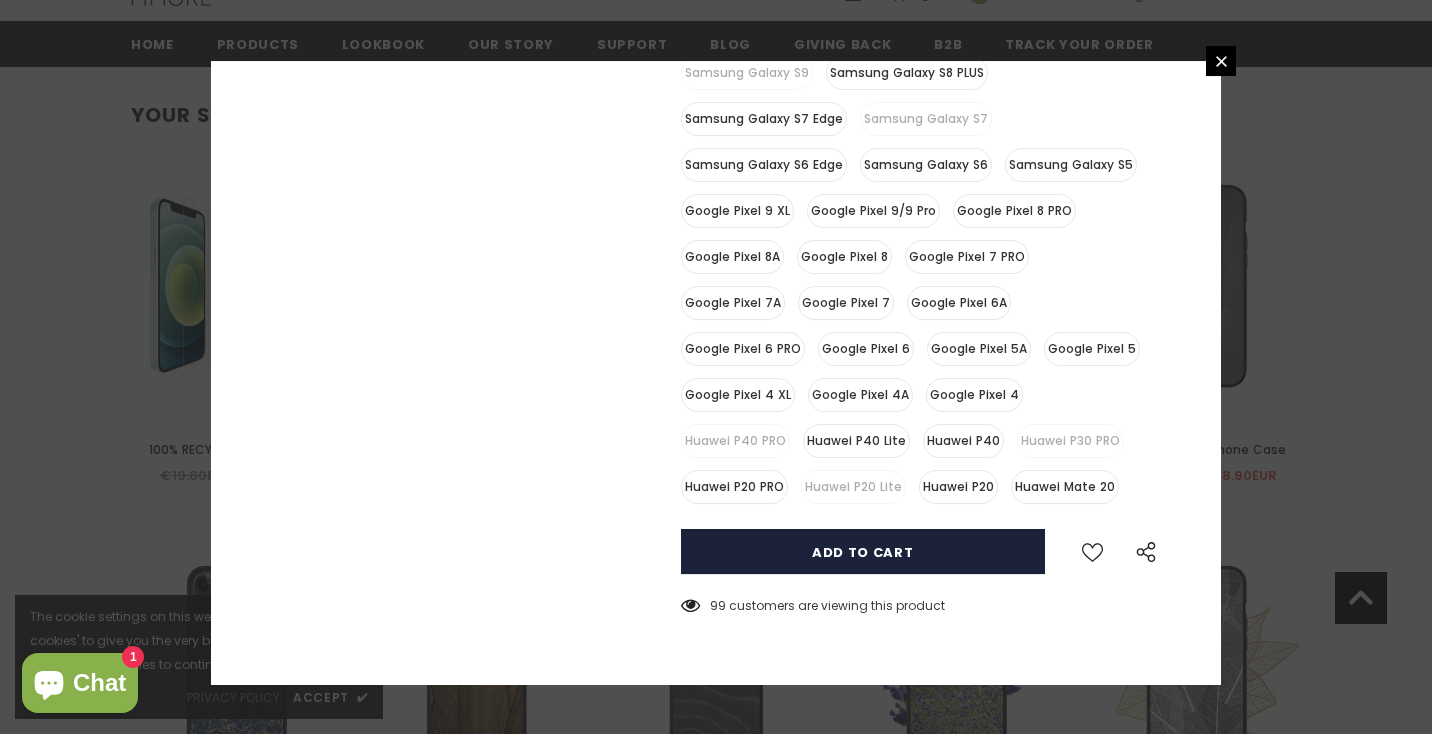 click on "Add to cart" at bounding box center [863, 551] 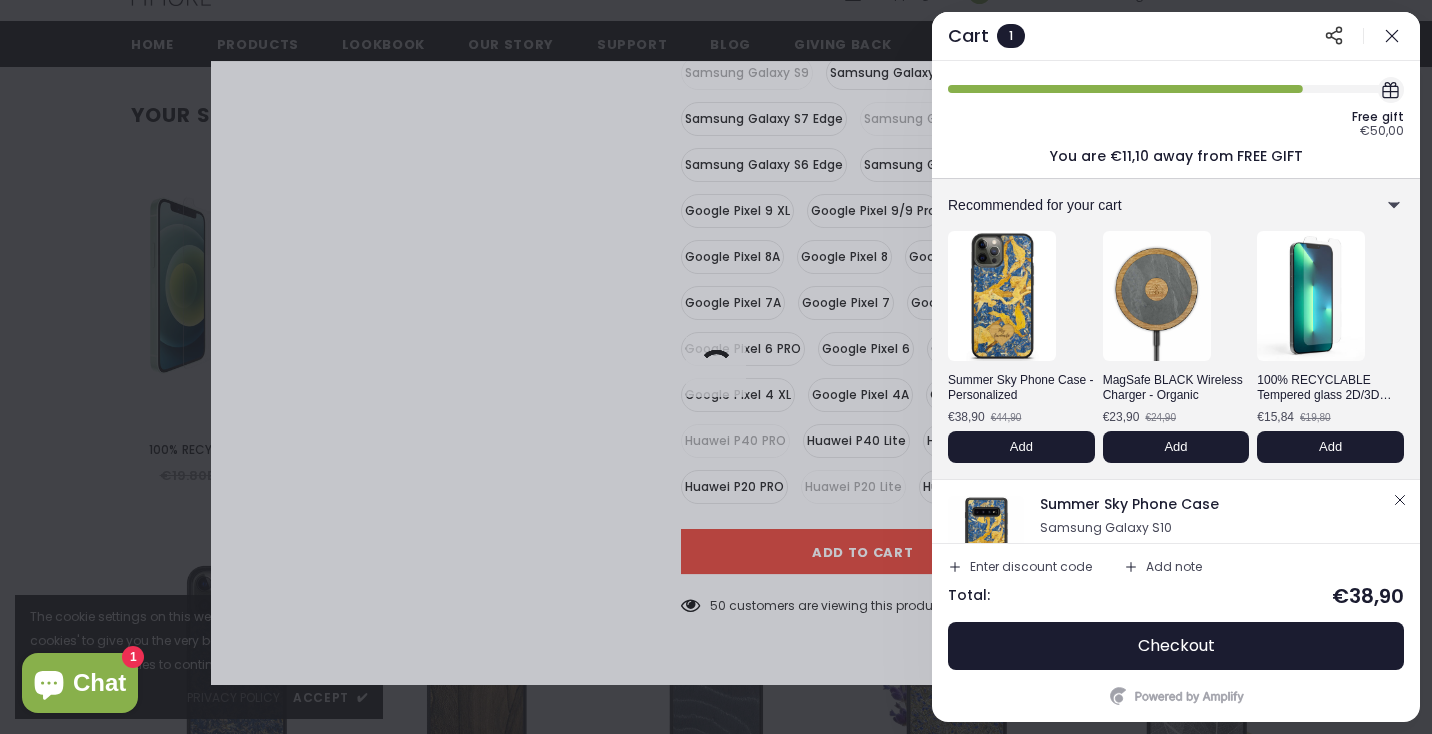 click 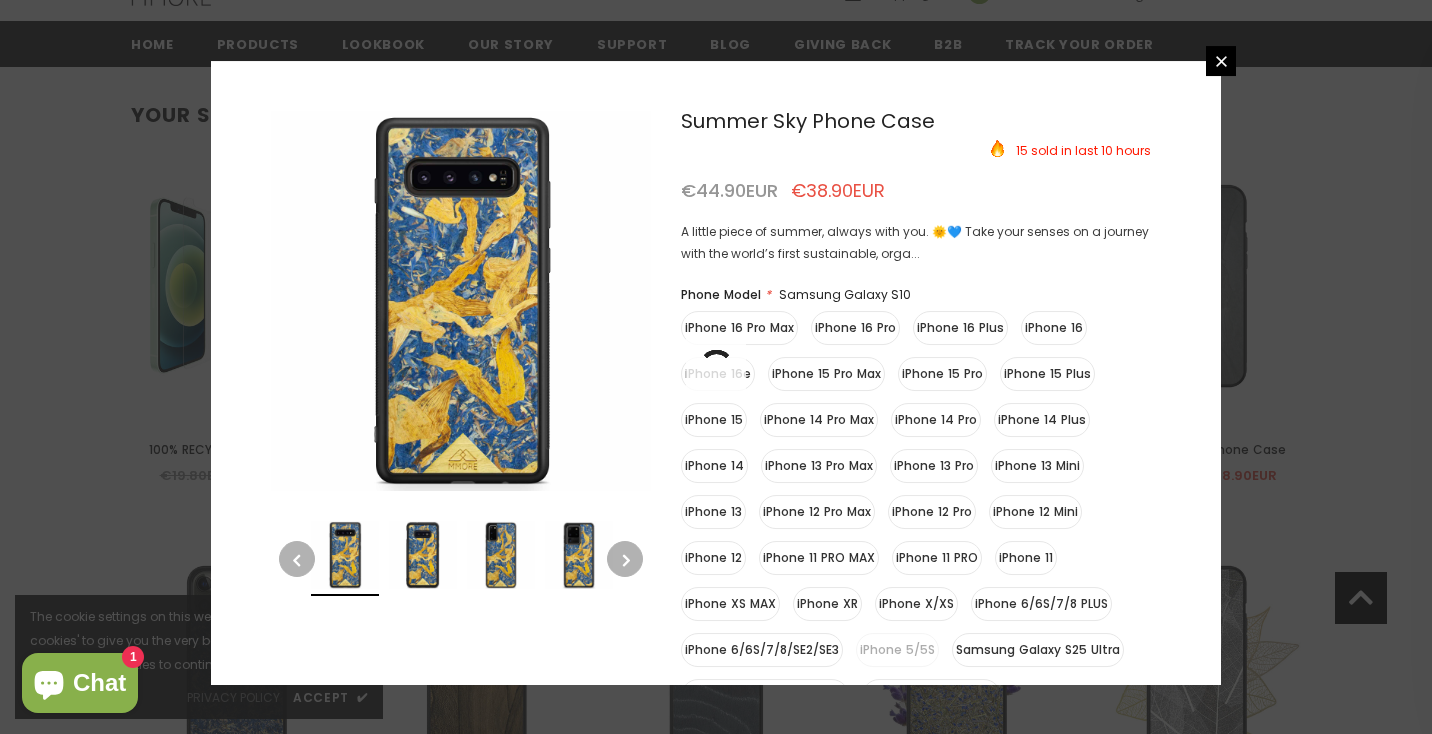 scroll, scrollTop: 0, scrollLeft: 0, axis: both 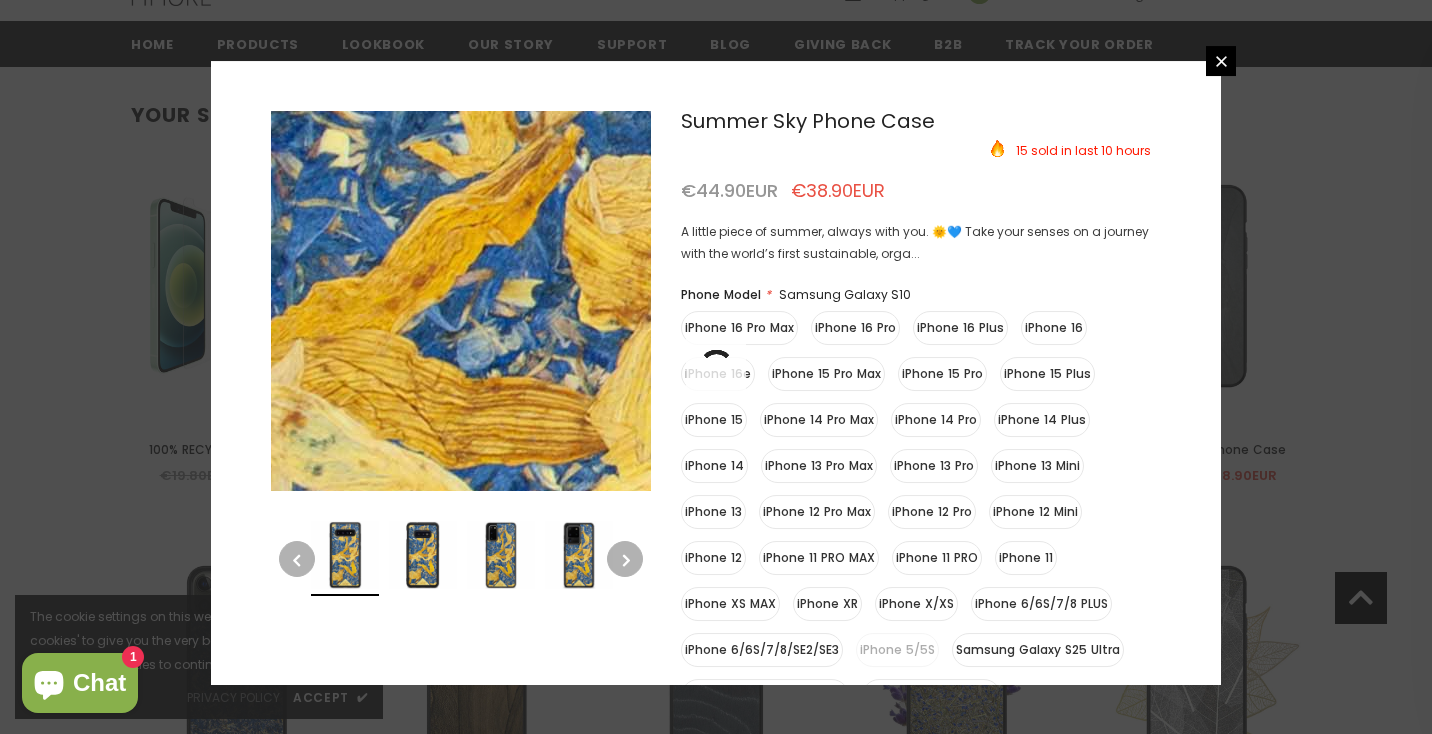 click at bounding box center [448, 386] 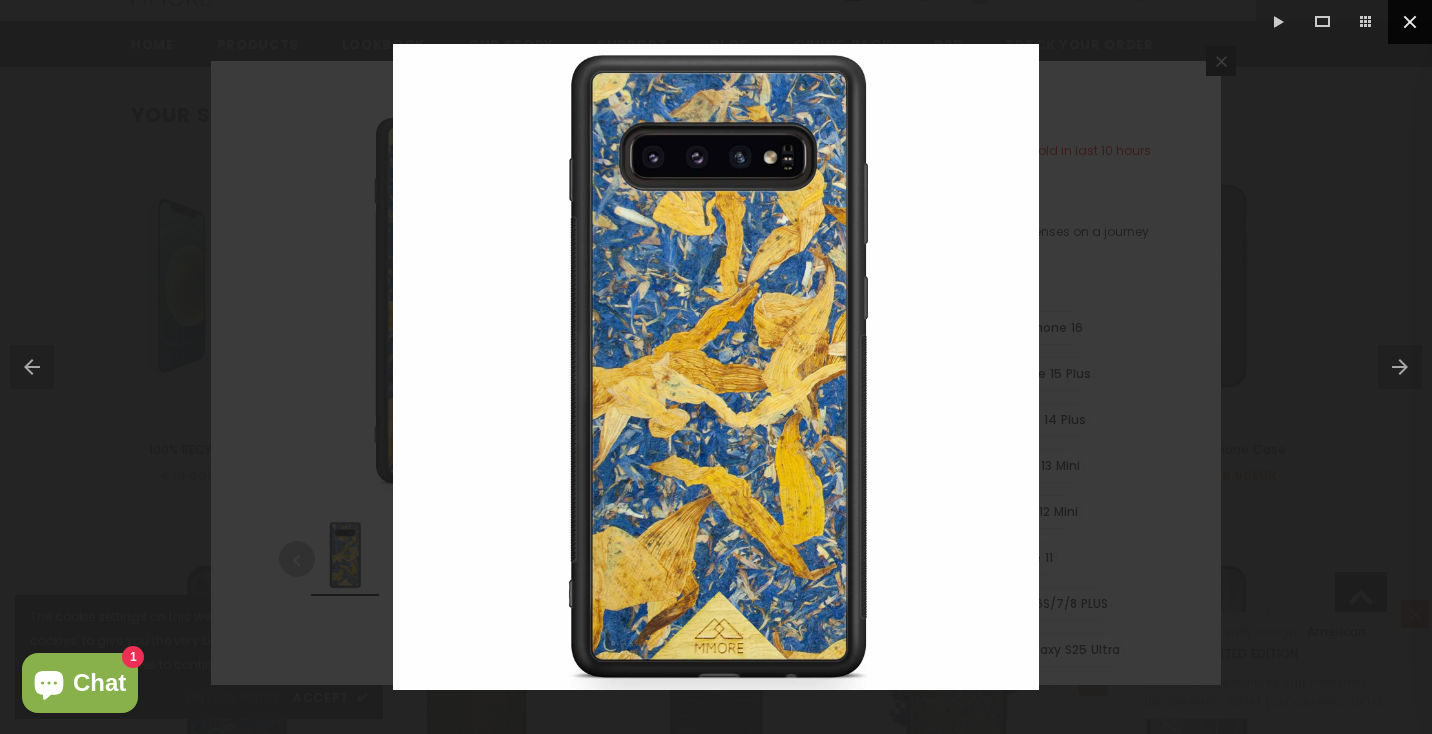 click at bounding box center [1410, 22] 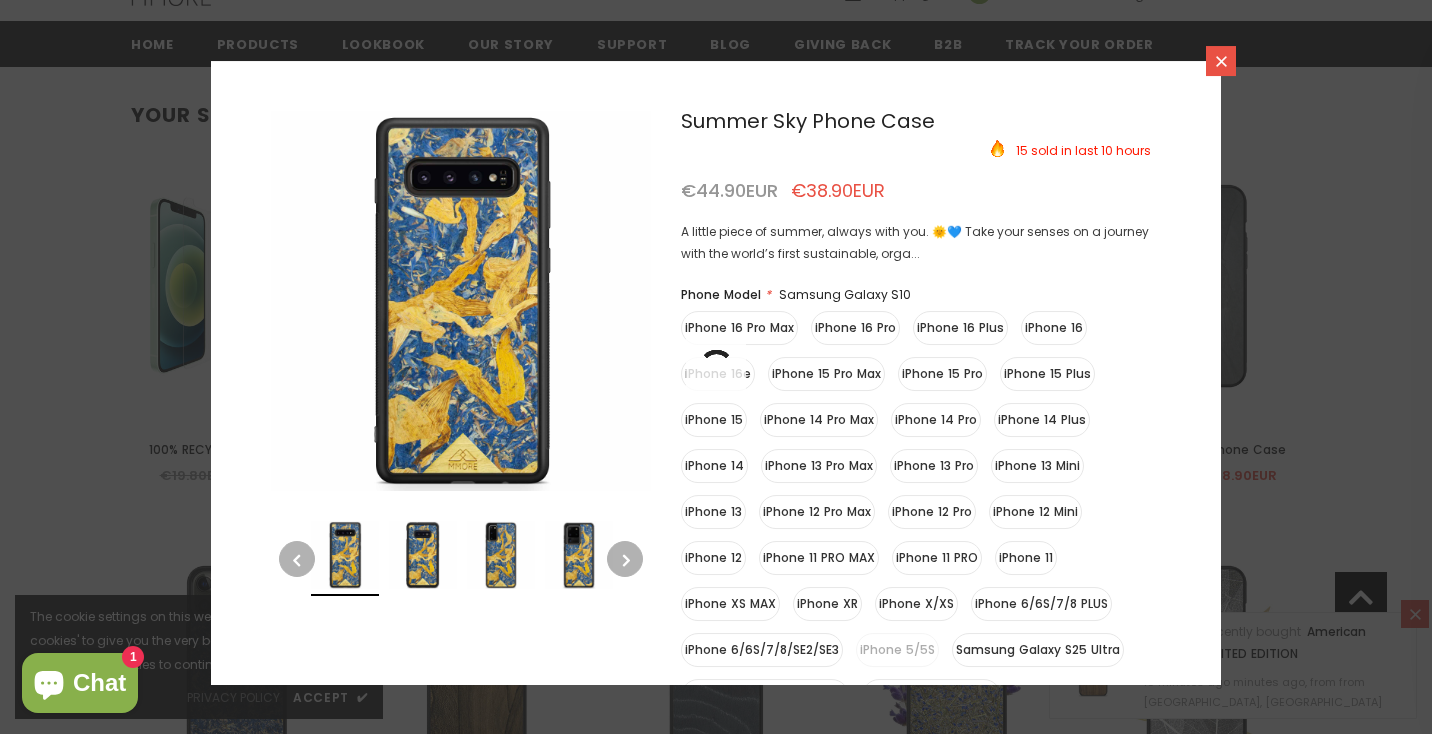 click 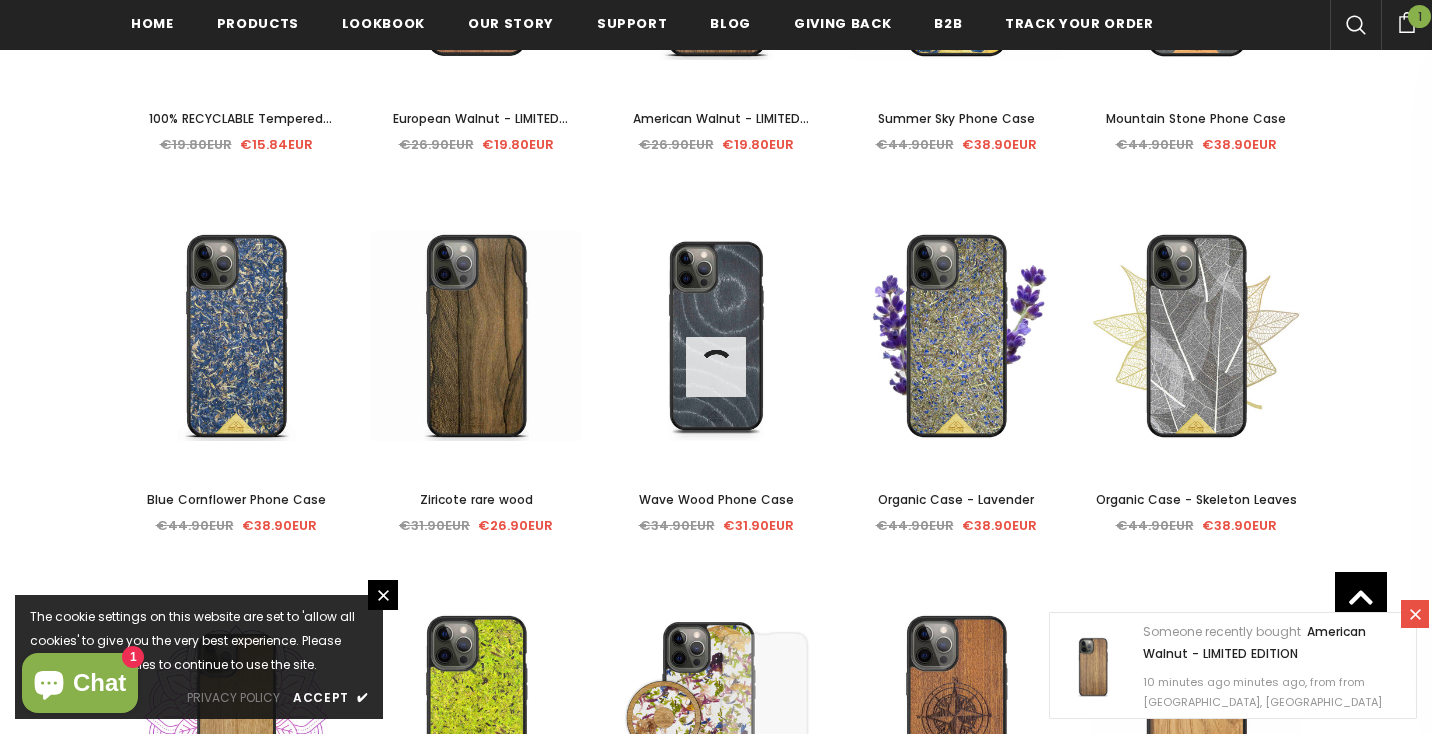 scroll, scrollTop: 765, scrollLeft: 0, axis: vertical 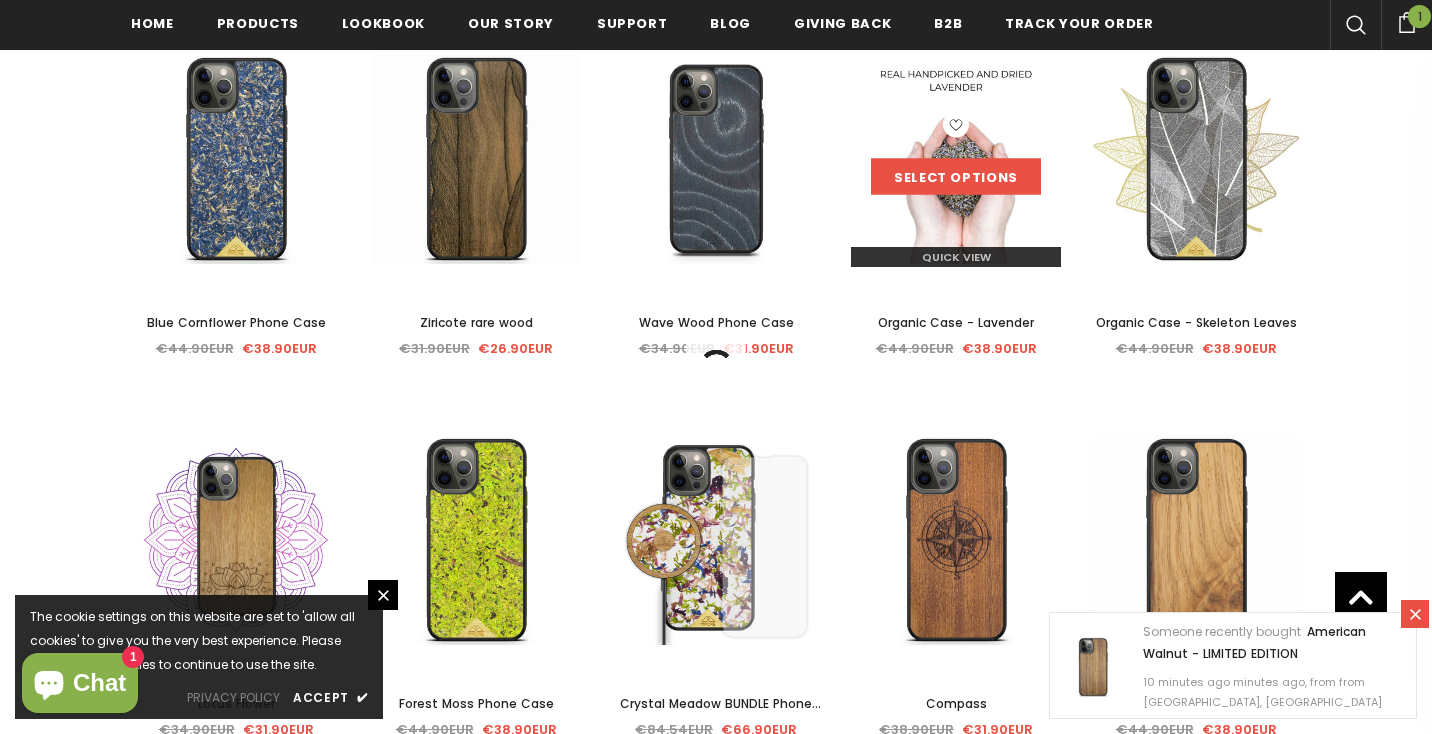 click on "Select options" at bounding box center [956, 177] 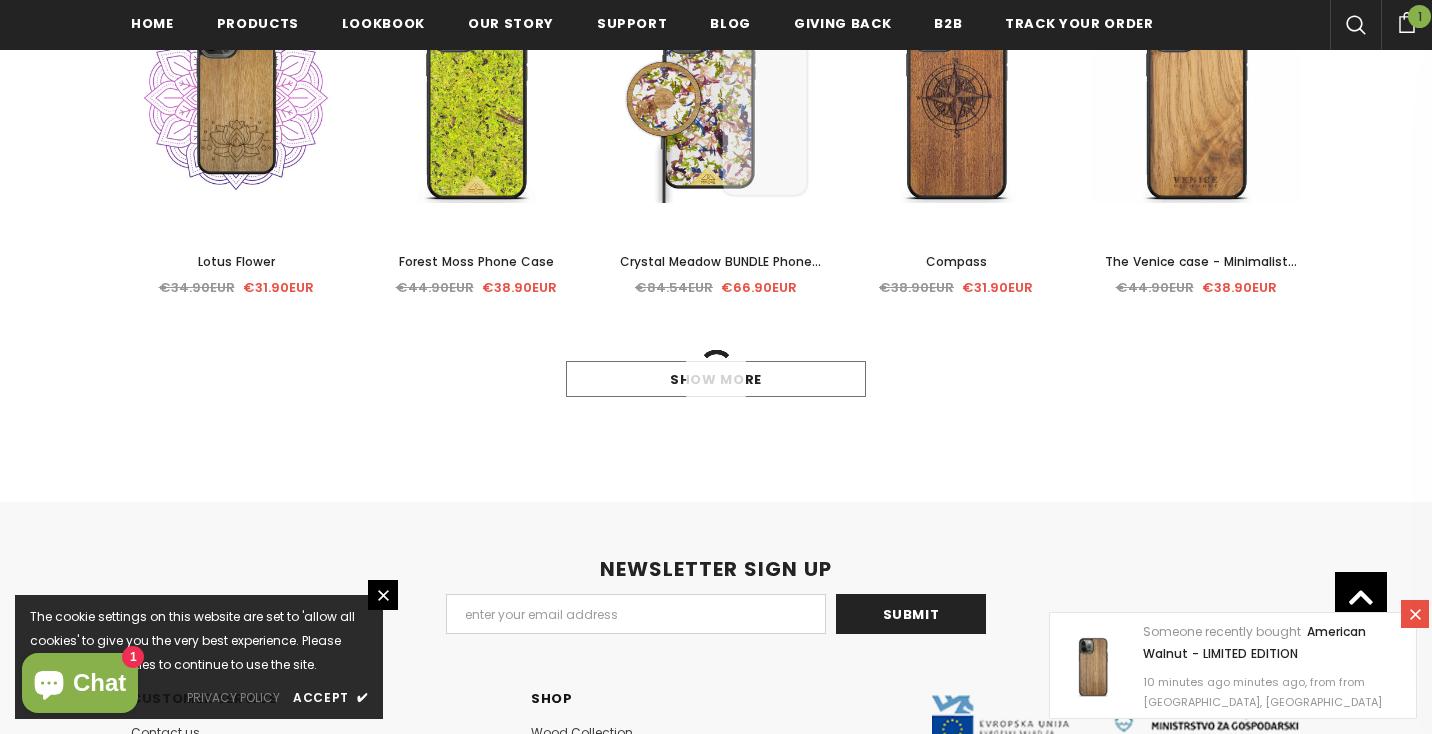 scroll, scrollTop: 1281, scrollLeft: 0, axis: vertical 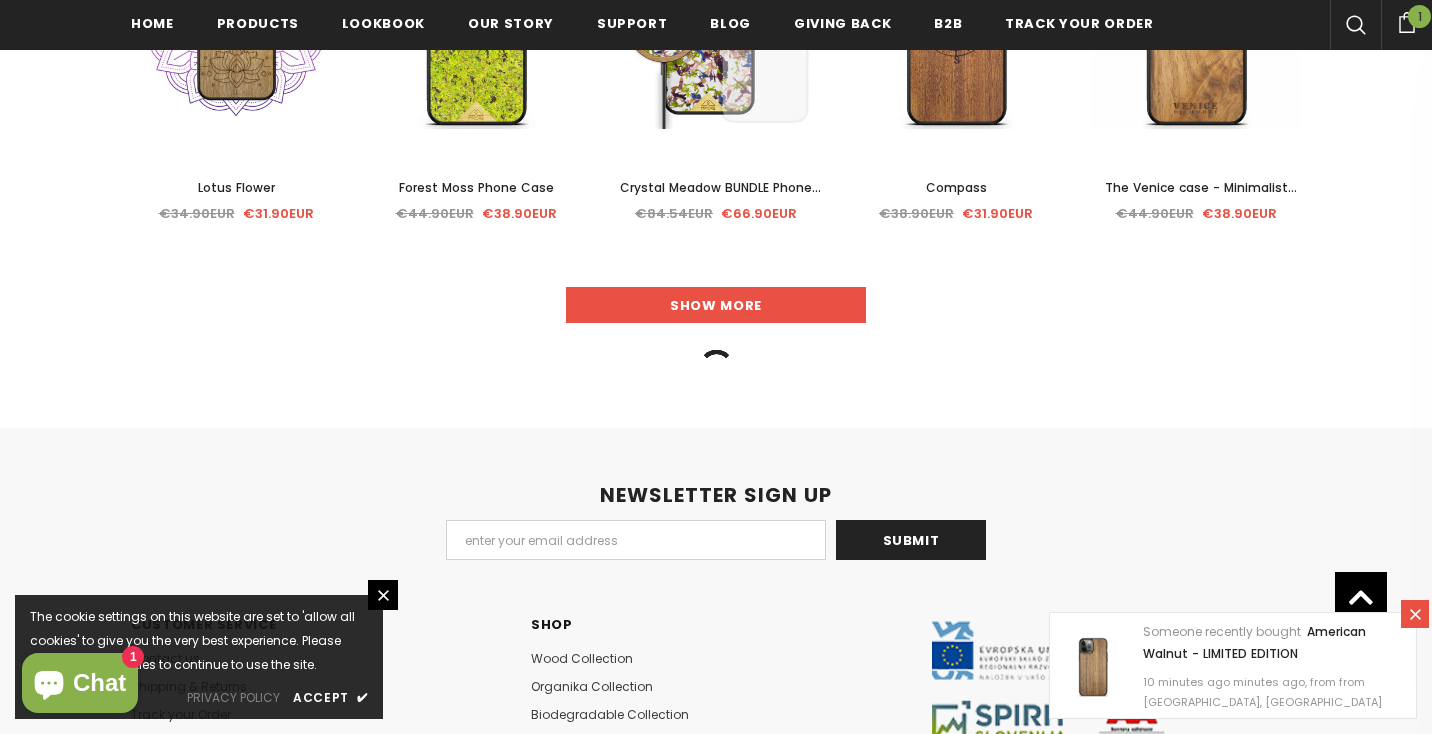 click on "Show more" at bounding box center (716, 305) 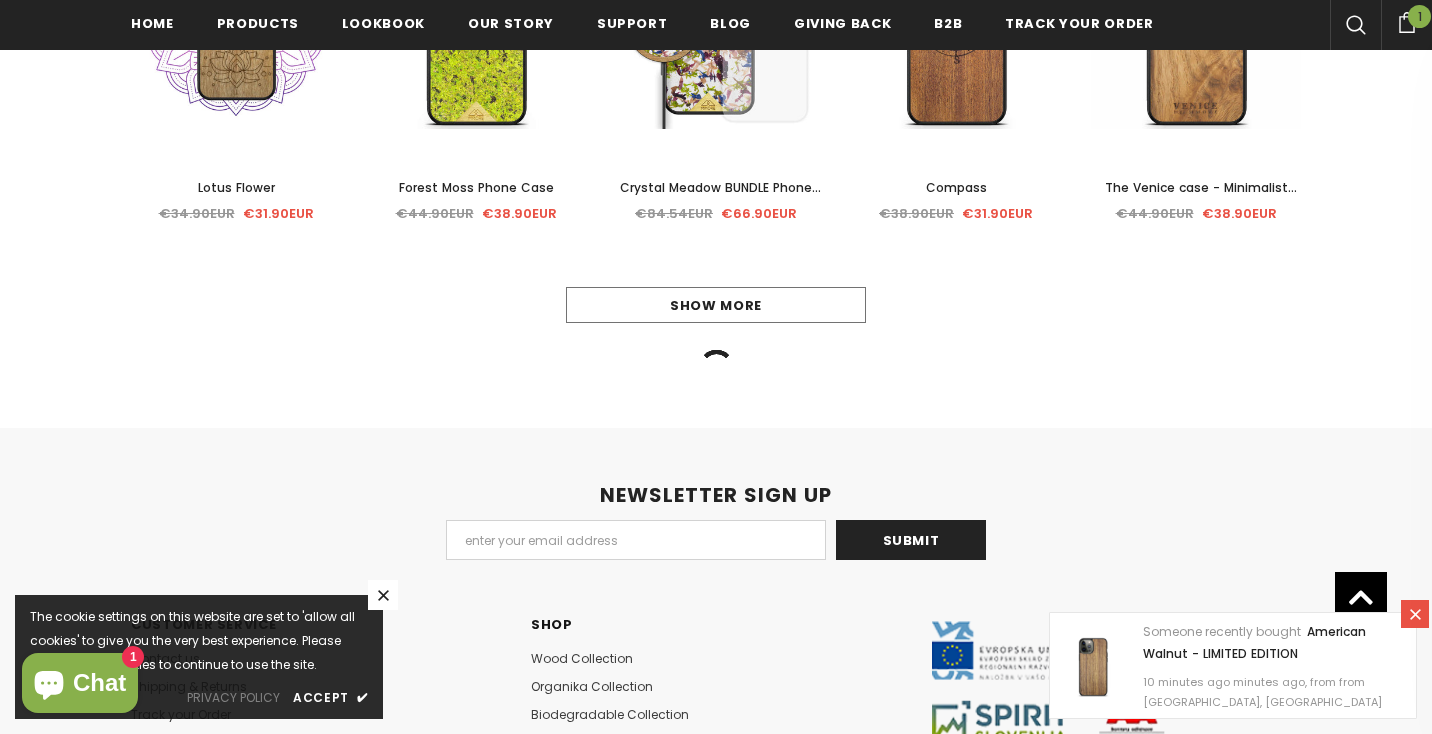 click 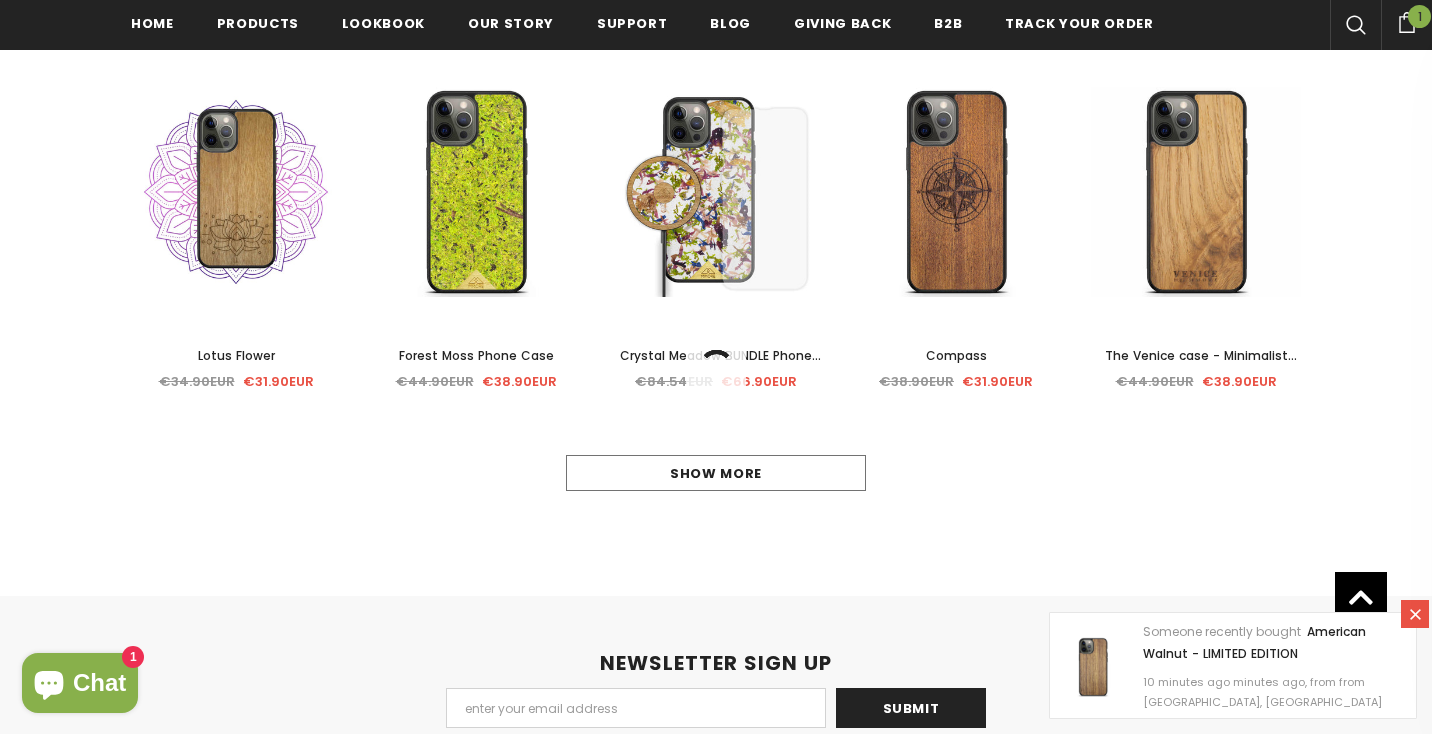 scroll, scrollTop: 1108, scrollLeft: 0, axis: vertical 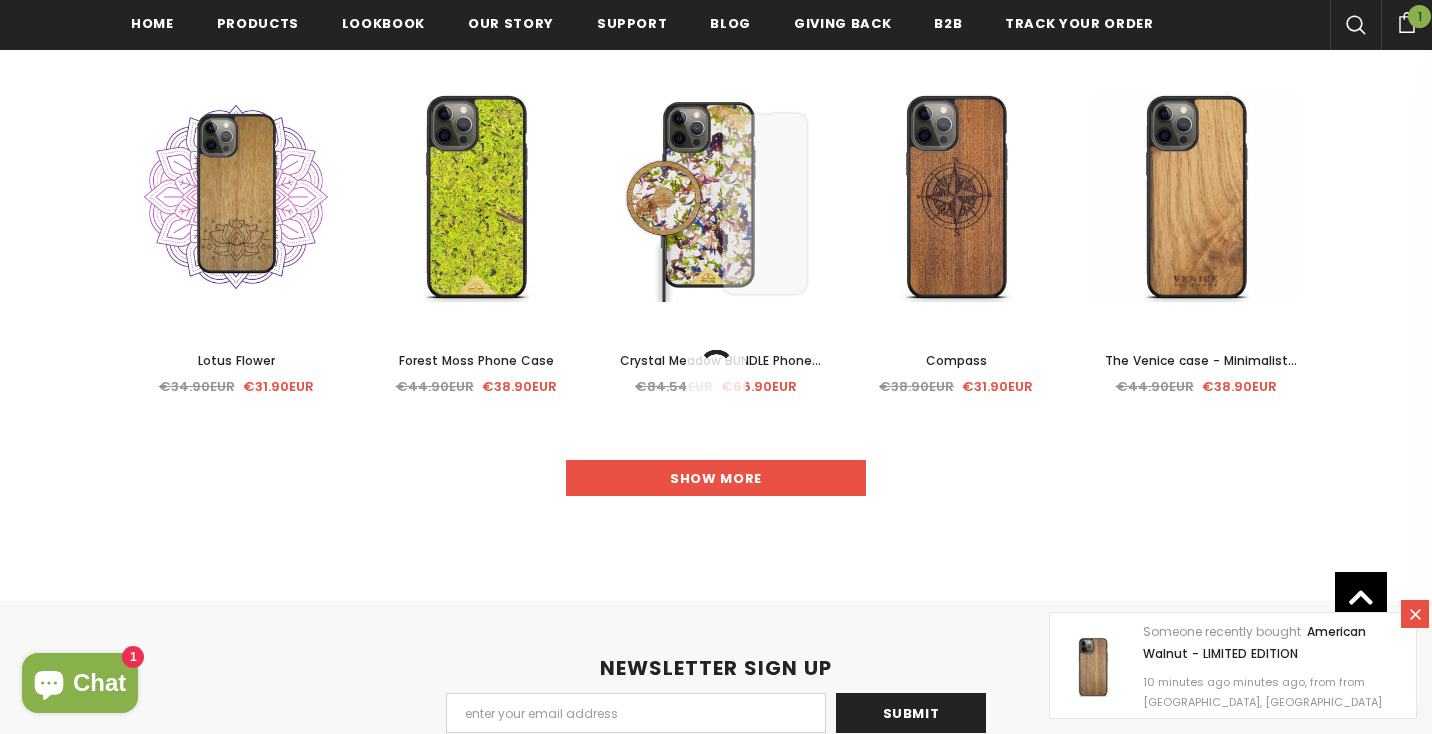 click on "Show more" at bounding box center [716, 478] 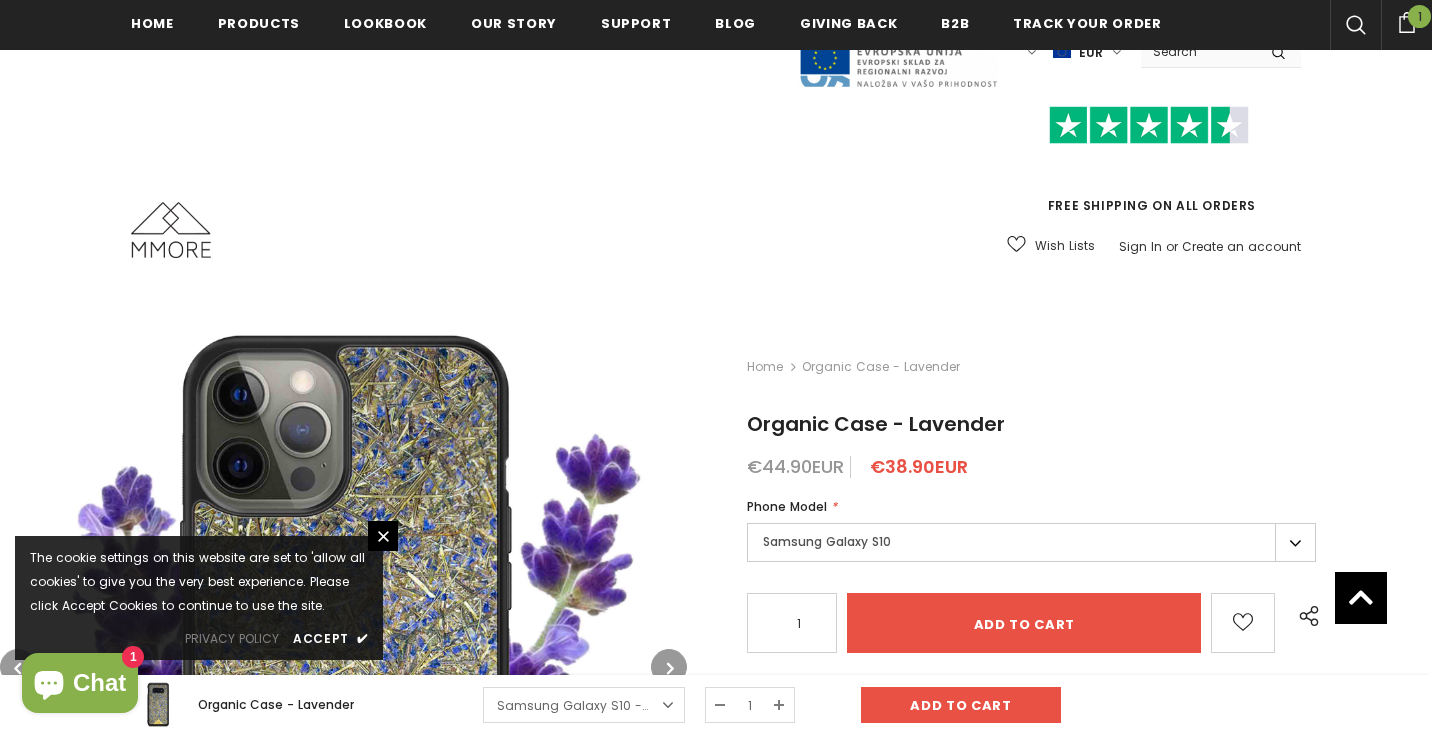 click on "General Questions" at bounding box center [848, 722] 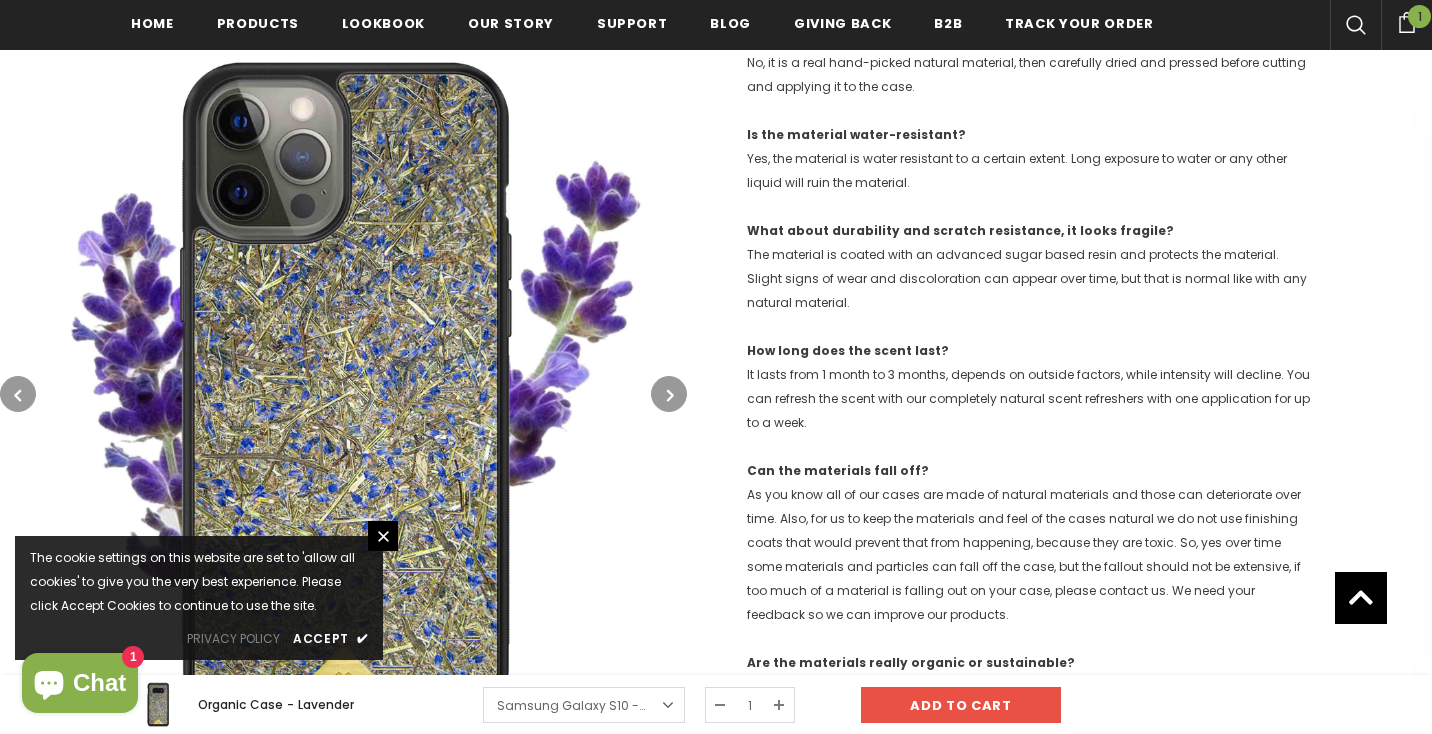 scroll, scrollTop: 701, scrollLeft: 0, axis: vertical 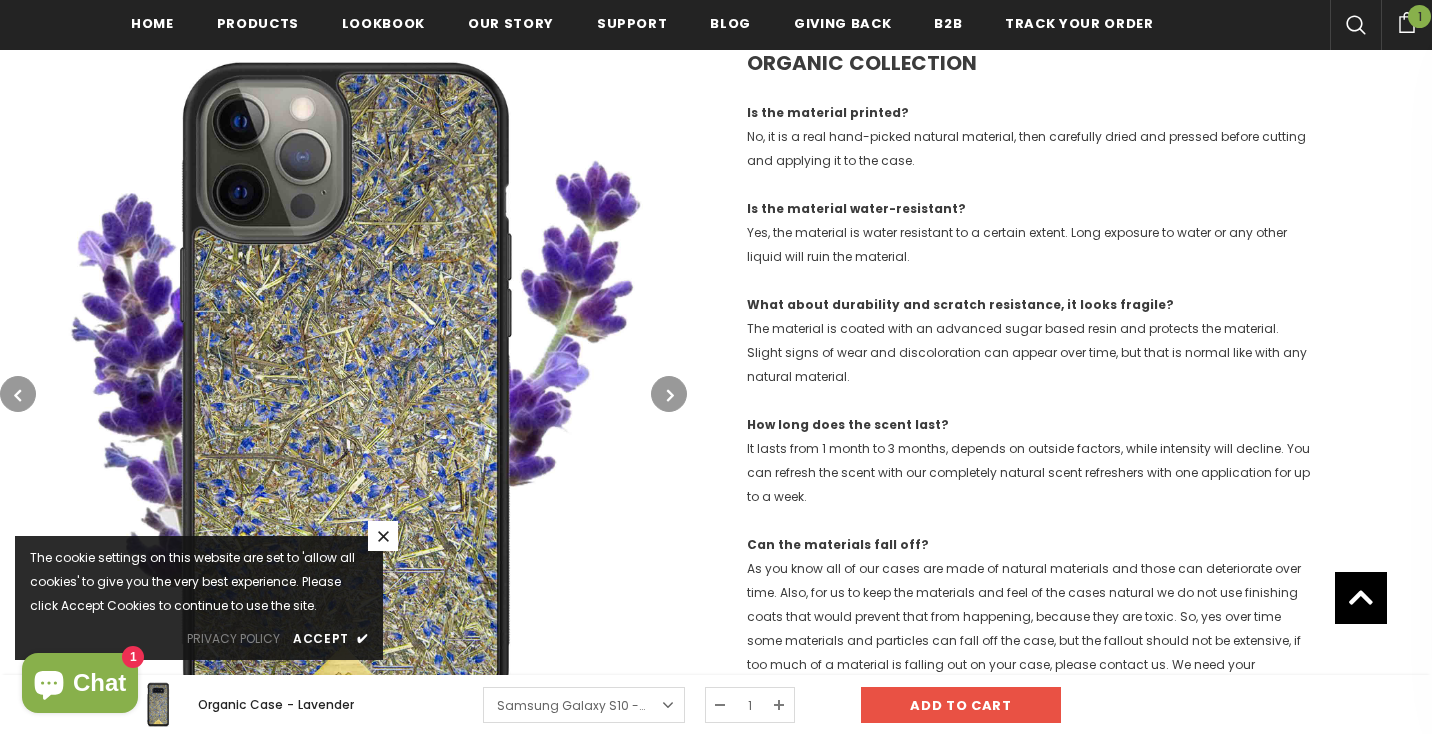 click 